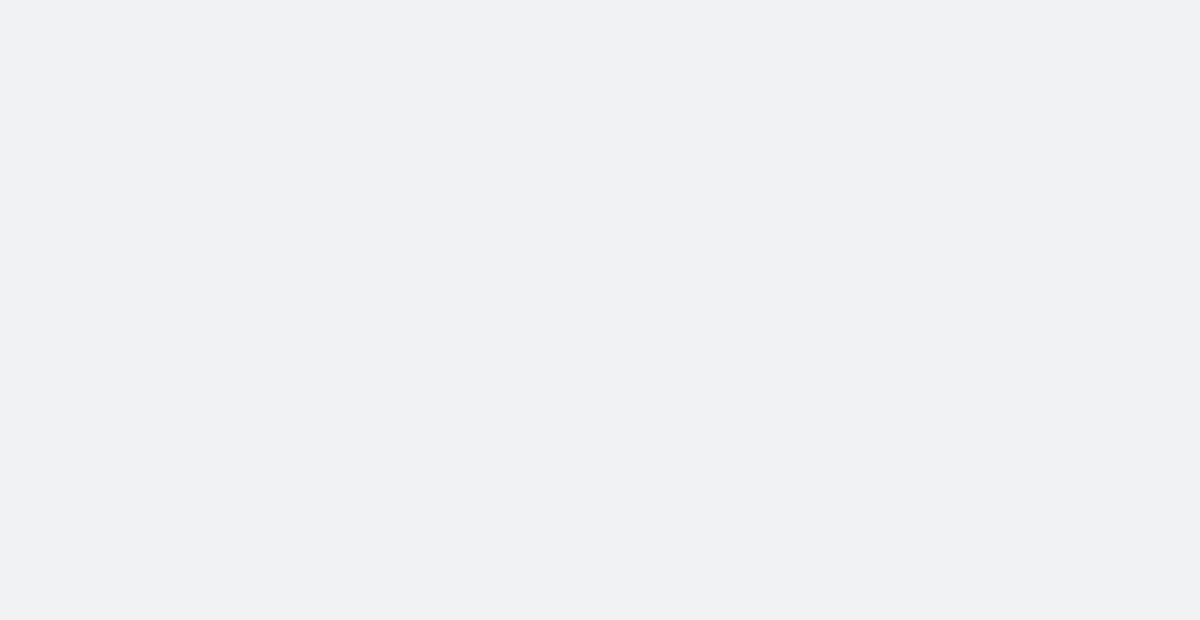 scroll, scrollTop: 0, scrollLeft: 0, axis: both 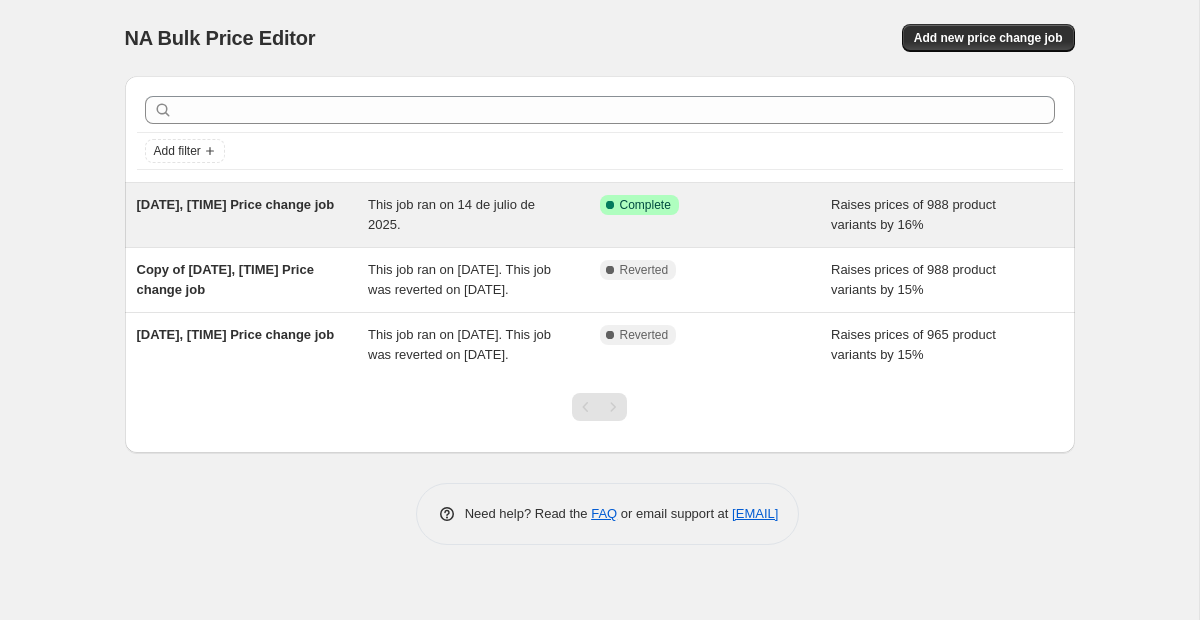 click on "Success Complete Complete" at bounding box center [716, 215] 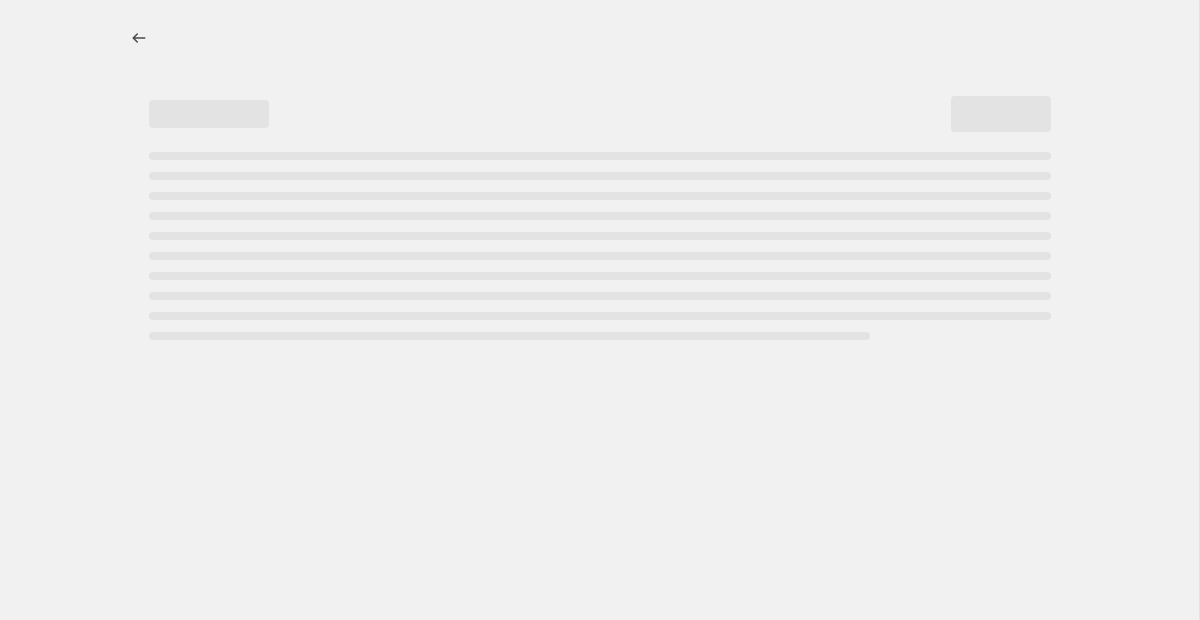 select on "percentage" 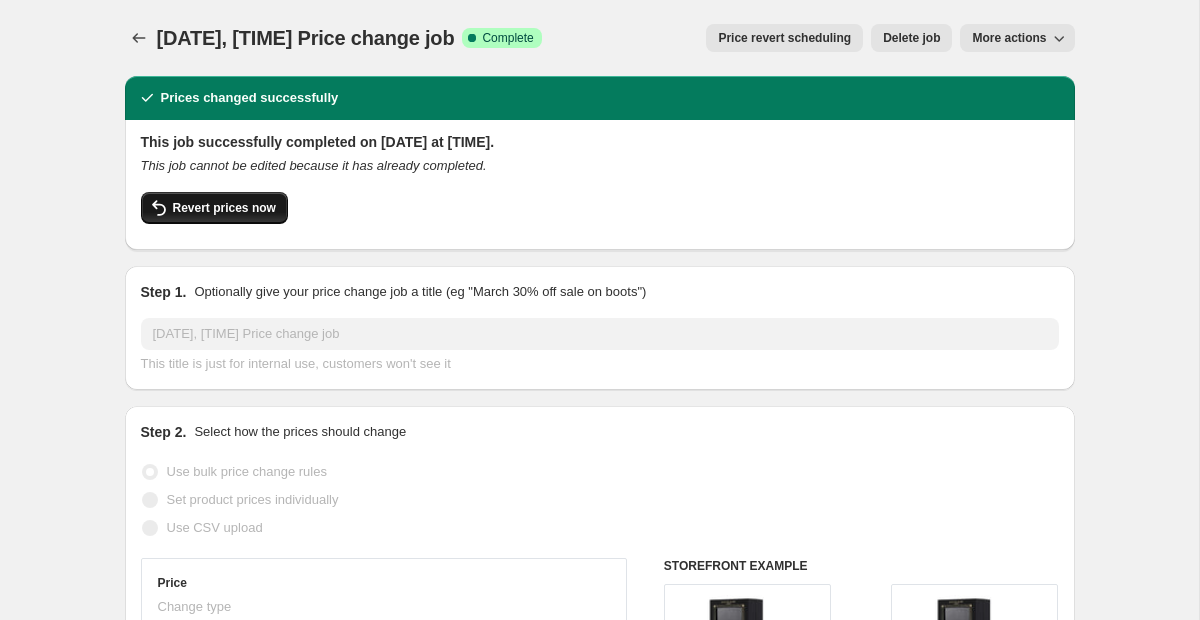 click on "Revert prices now" at bounding box center [224, 208] 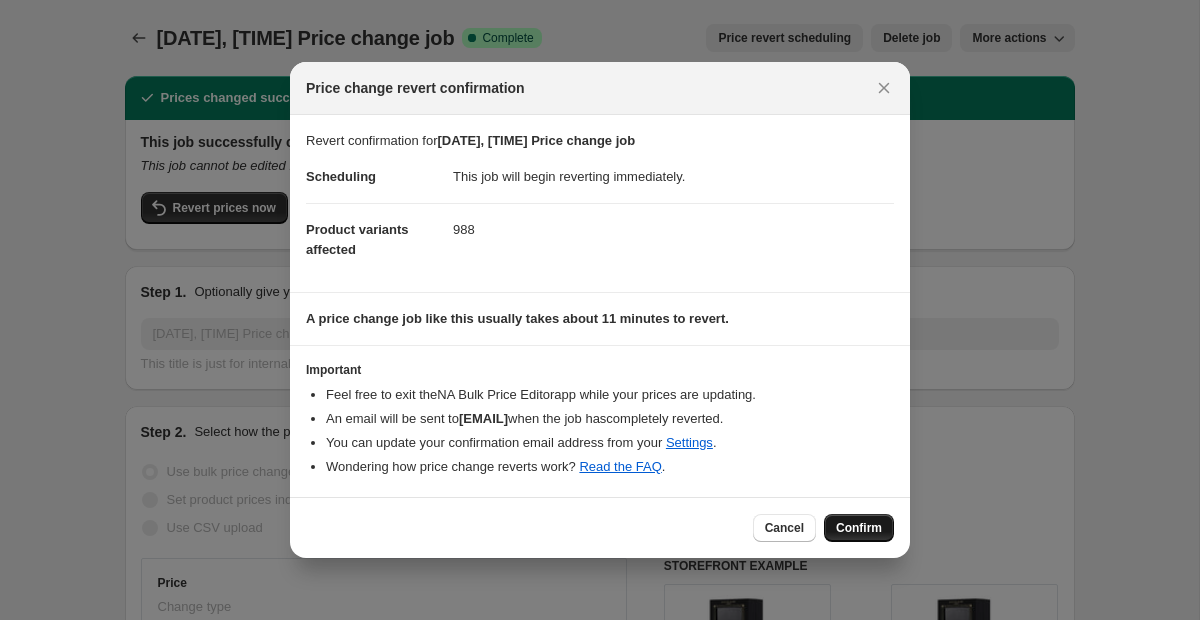 click on "Confirm" at bounding box center [859, 528] 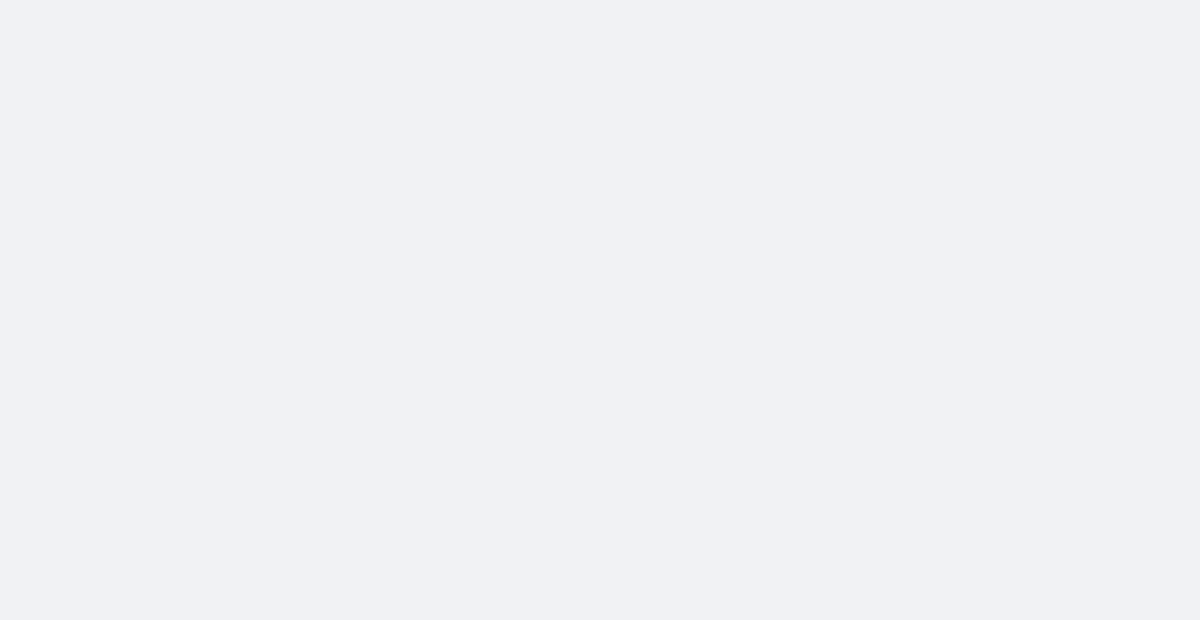 scroll, scrollTop: 0, scrollLeft: 0, axis: both 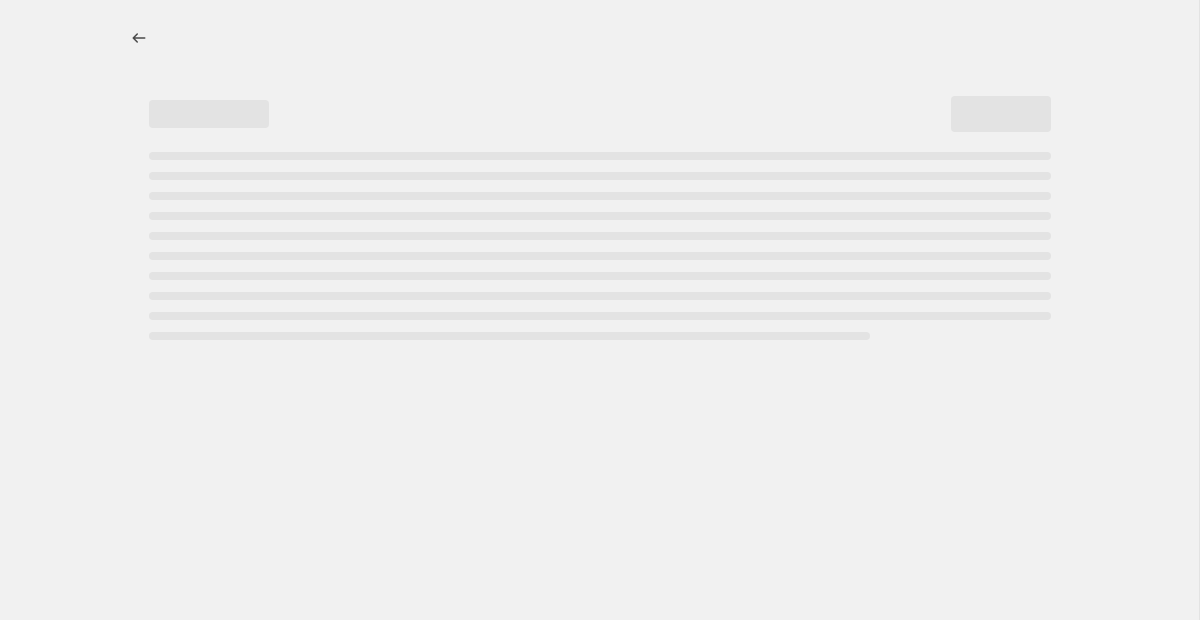 select on "percentage" 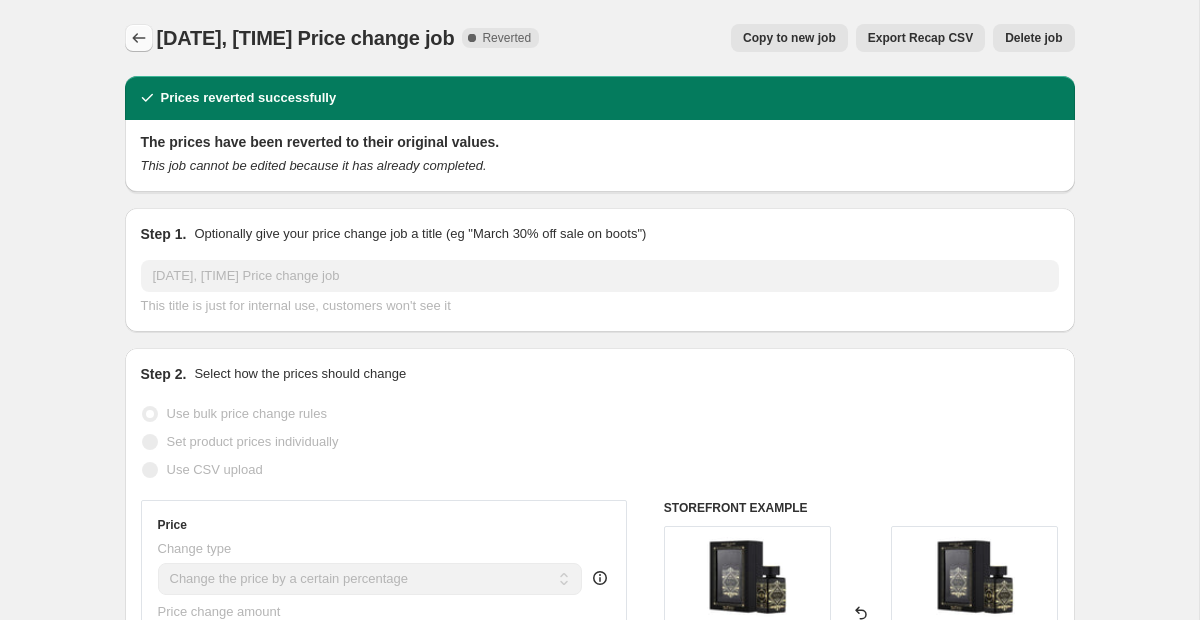 click 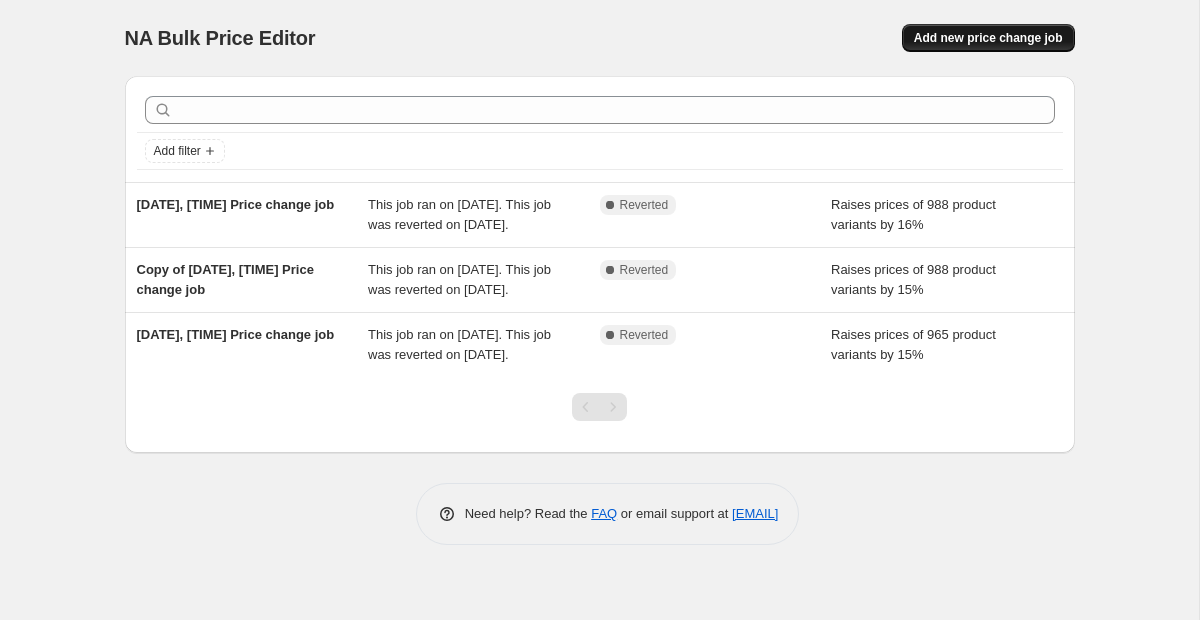click on "Add new price change job" at bounding box center (988, 38) 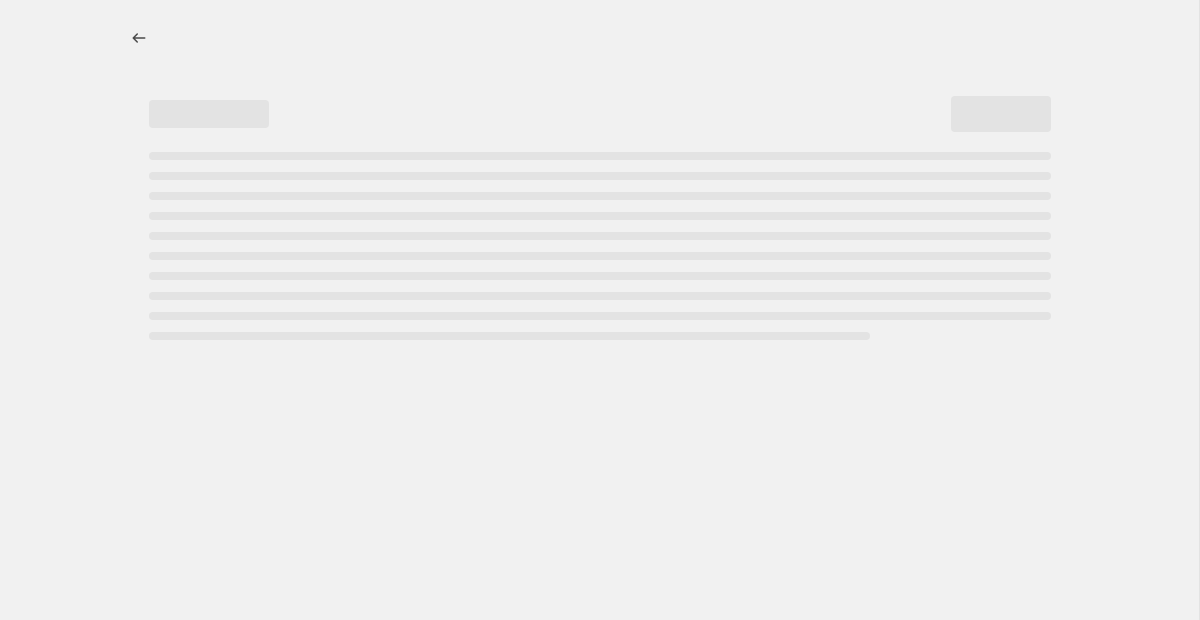 select on "percentage" 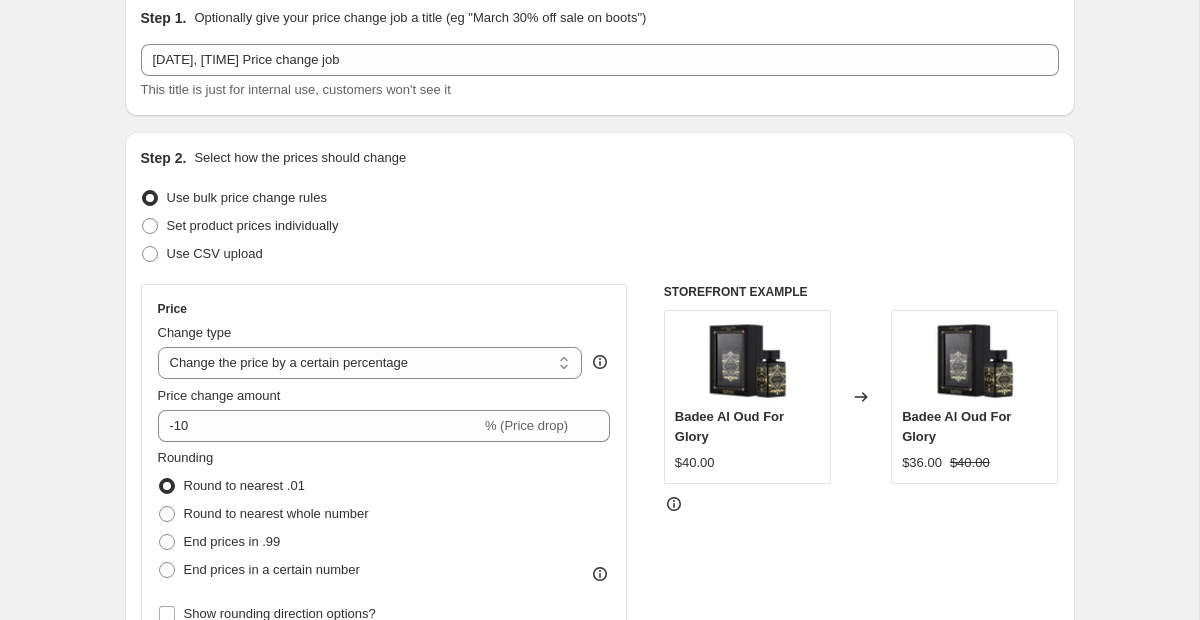 scroll, scrollTop: 95, scrollLeft: 0, axis: vertical 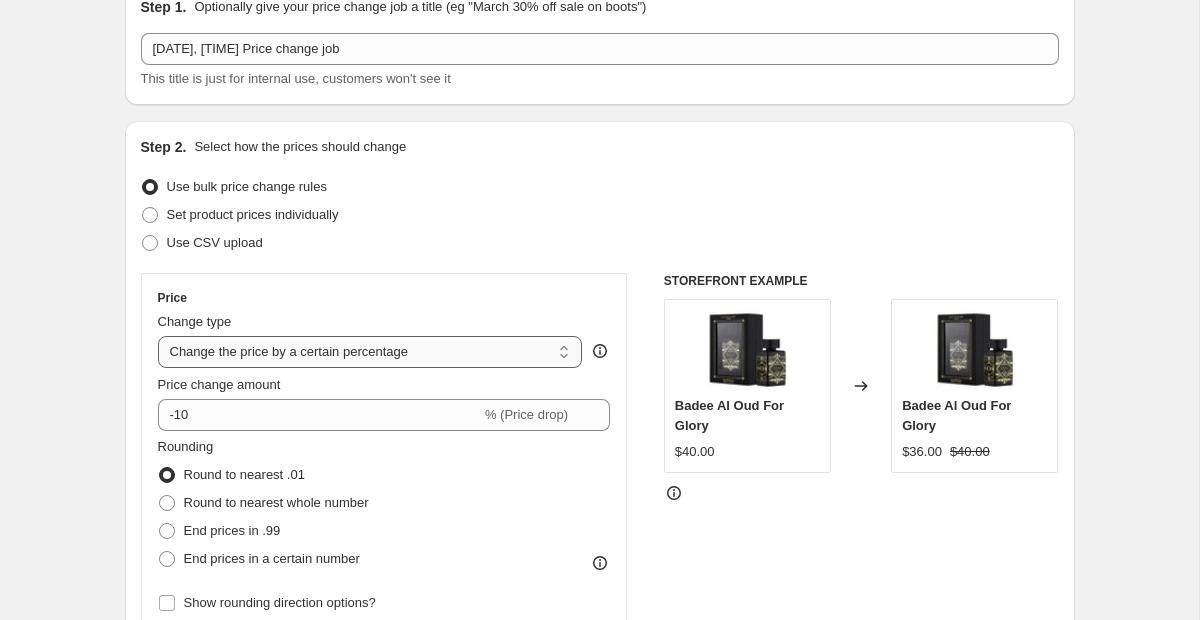 click on "Change the price to a certain amount Change the price by a certain amount Change the price by a certain percentage Change the price to the current compare at price (price before sale) Change the price by a certain amount relative to the compare at price Change the price by a certain percentage relative to the compare at price Don't change the price Change the price by a certain percentage relative to the cost per item Change price to certain cost margin" at bounding box center [370, 352] 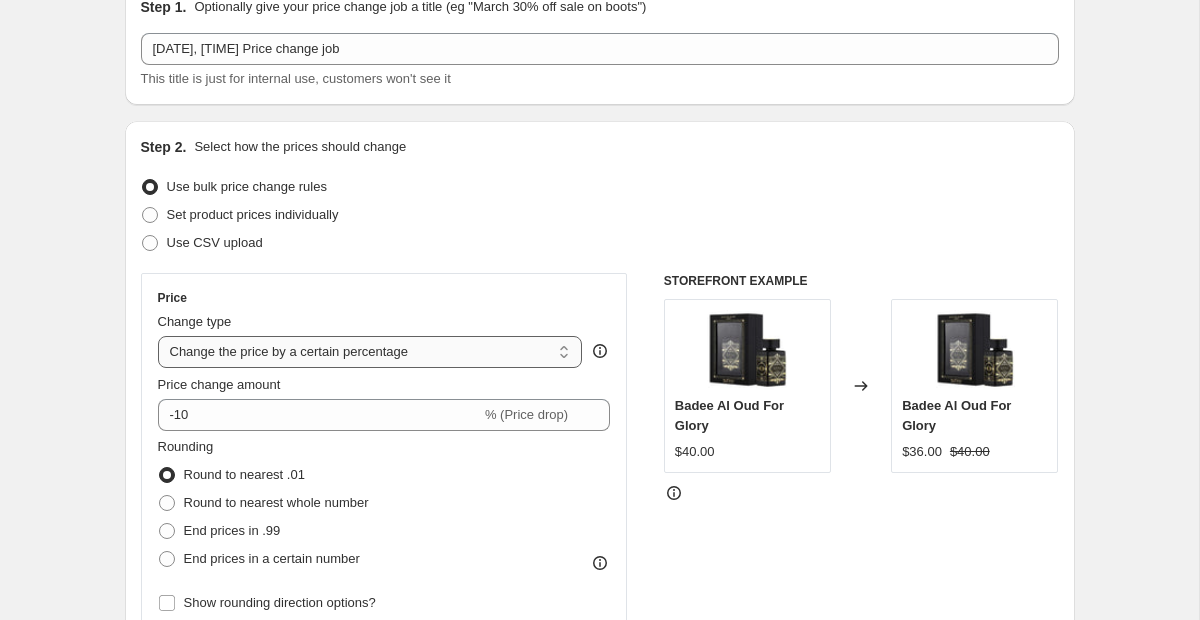 click on "Change the price to a certain amount Change the price by a certain amount Change the price by a certain percentage Change the price to the current compare at price (price before sale) Change the price by a certain amount relative to the compare at price Change the price by a certain percentage relative to the compare at price Don't change the price Change the price by a certain percentage relative to the cost per item Change price to certain cost margin" at bounding box center (370, 352) 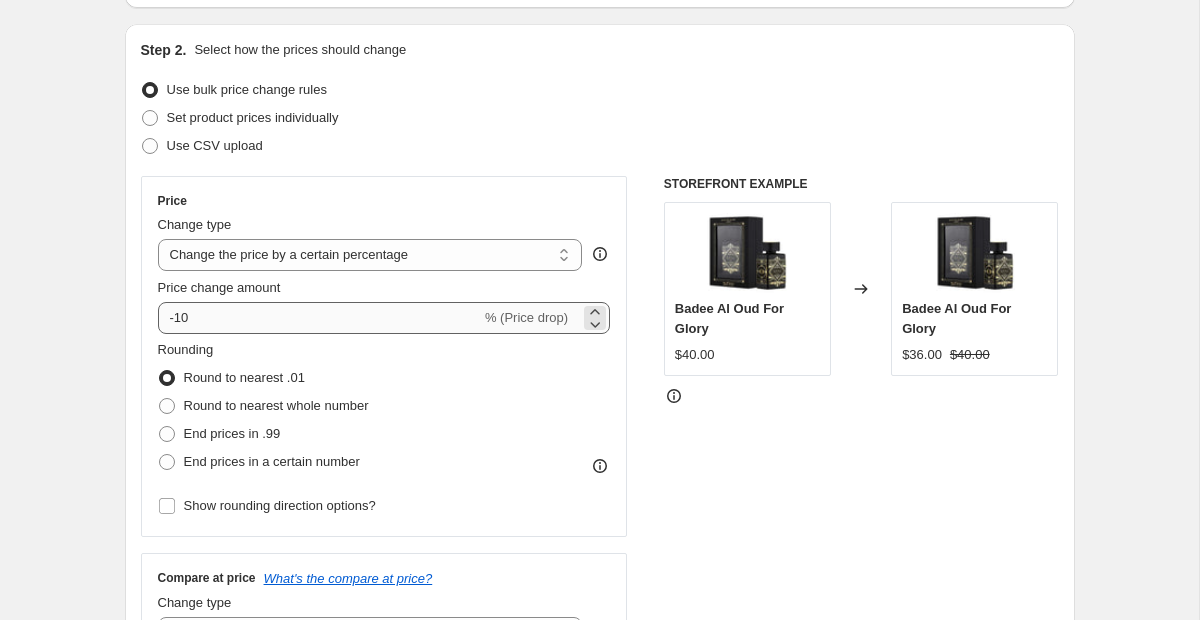 scroll, scrollTop: 171, scrollLeft: 0, axis: vertical 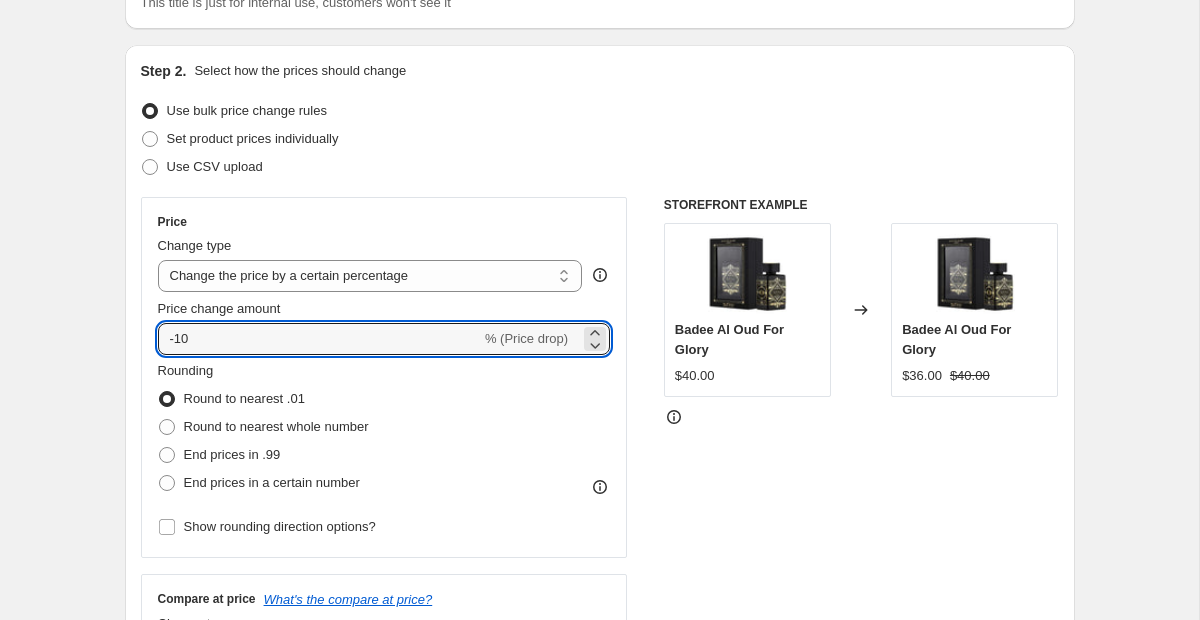 drag, startPoint x: 268, startPoint y: 335, endPoint x: 71, endPoint y: 325, distance: 197.25365 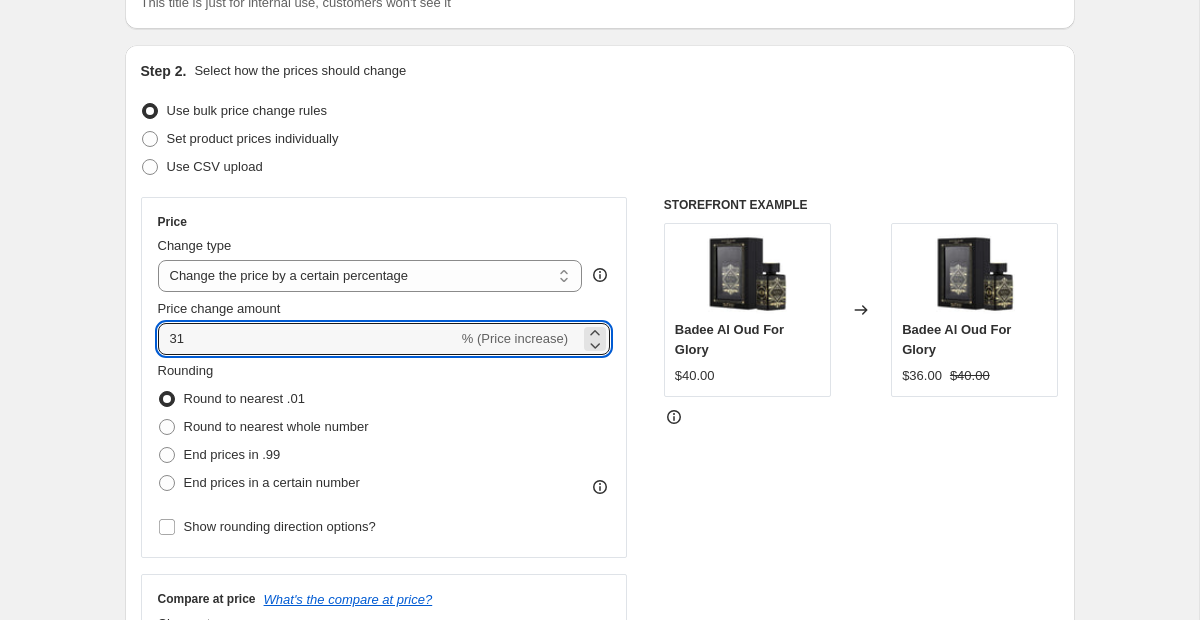 click on "Create new price change job. This page is ready Create new price change job Draft Step 1. Optionally give your price change job a title (eg "March 30% off sale on boots") 6 ago 2025, 5:14:18 p.m. Price change job This title is just for internal use, customers won't see it Step 2. Select how the prices should change Use bulk price change rules Set product prices individually Use CSV upload Price Change type Change the price to a certain amount Change the price by a certain amount Change the price by a certain percentage Change the price to the current compare at price (price before sale) Change the price by a certain amount relative to the compare at price Change the price by a certain percentage relative to the compare at price Don't change the price Change the price by a certain percentage relative to the cost per item Change price to certain cost margin Change the price by a certain percentage Price change amount 31 % (Price increase) Rounding Round to nearest .01 Round to nearest whole number Change type" at bounding box center [599, 828] 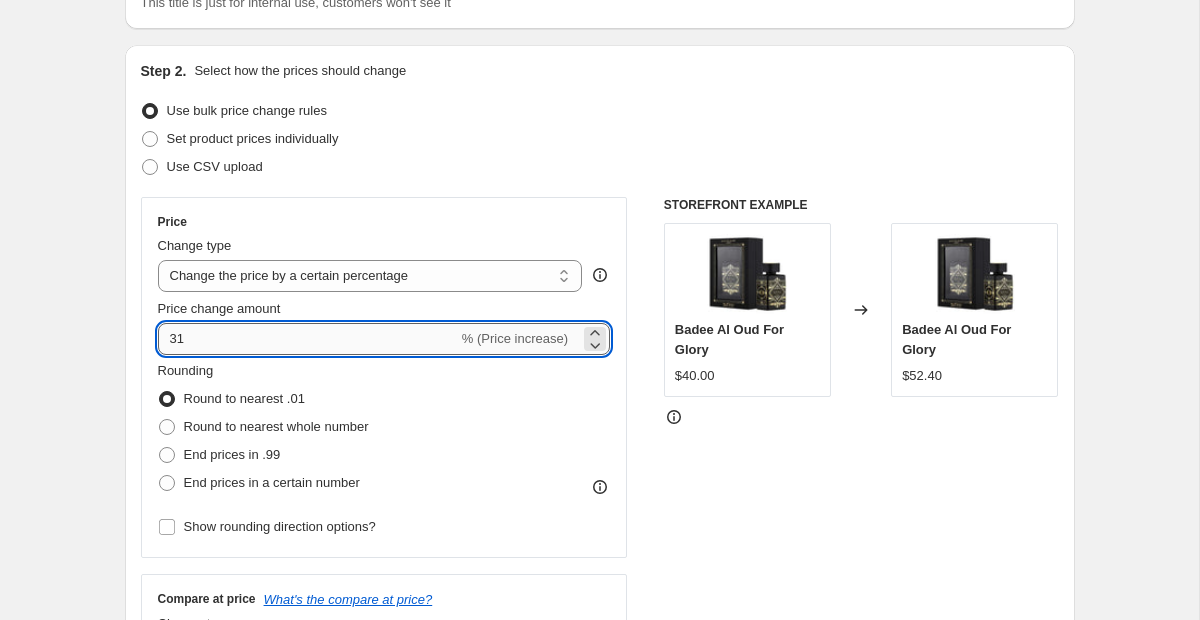 click on "31" at bounding box center (308, 339) 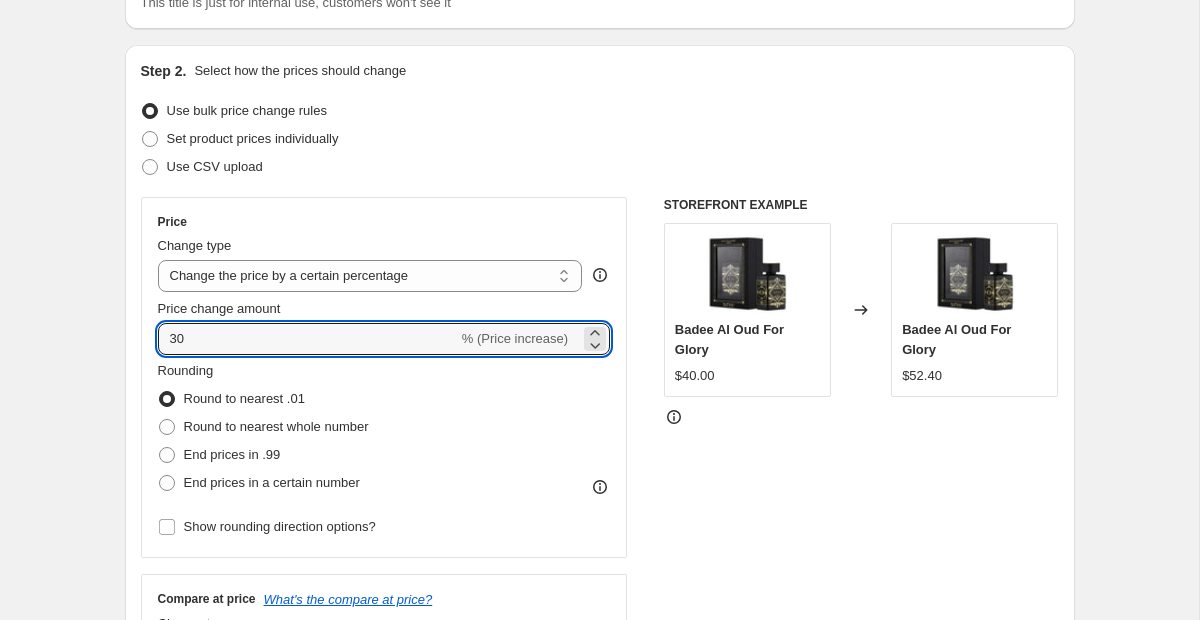 type on "30" 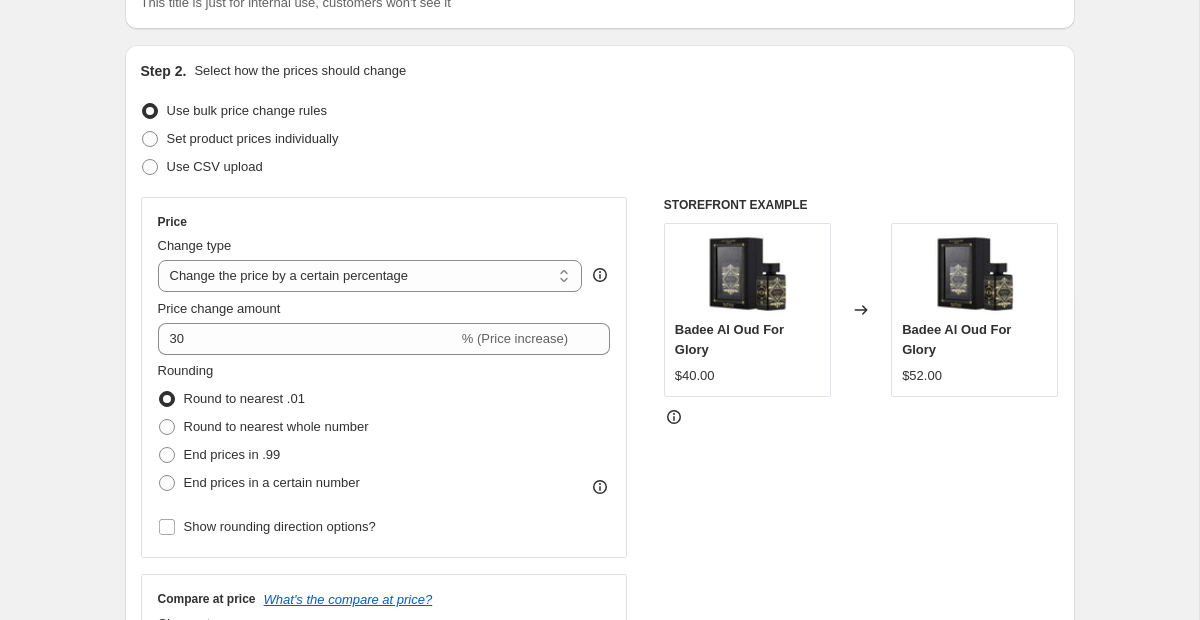 click on "Step 2. Select how the prices should change Use bulk price change rules Set product prices individually Use CSV upload Price Change type Change the price to a certain amount Change the price by a certain amount Change the price by a certain percentage Change the price to the current compare at price (price before sale) Change the price by a certain amount relative to the compare at price Change the price by a certain percentage relative to the compare at price Don't change the price Change the price by a certain percentage relative to the cost per item Change price to certain cost margin Change the price by a certain percentage Price change amount 30 % (Price increase) Rounding Round to nearest .01 Round to nearest whole number End prices in .99 End prices in a certain number Show rounding direction options? Compare at price What's the compare at price? Change type Change the compare at price to the current price (sale) Change the compare at price to a certain amount Don't change the compare at price $40.00" at bounding box center [600, 396] 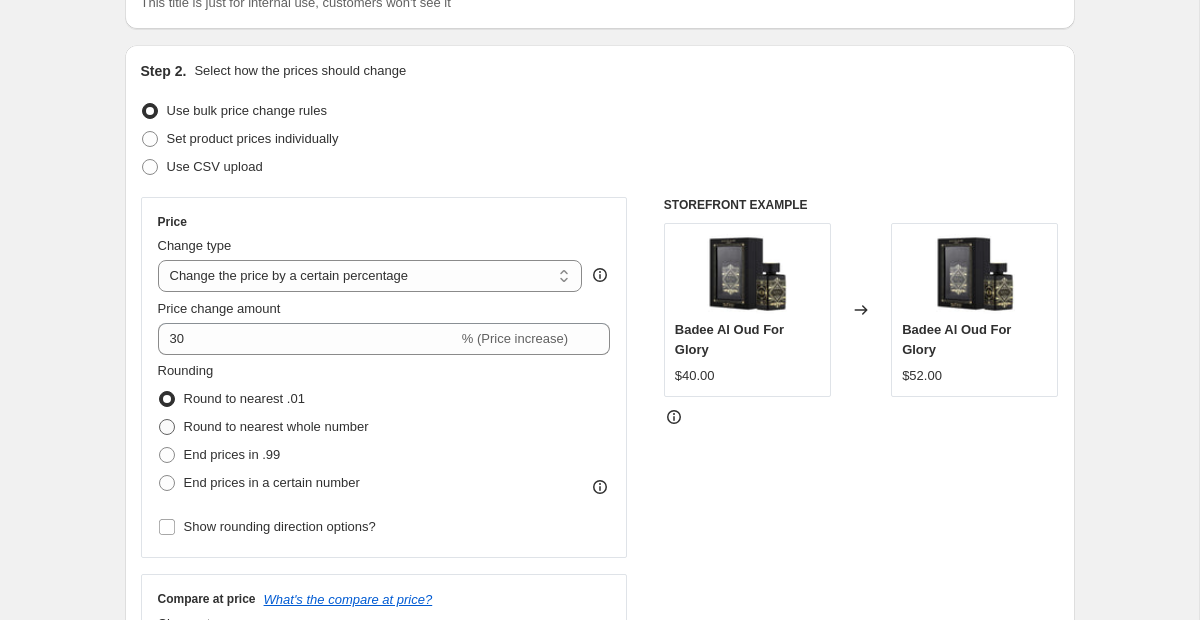 click on "Round to nearest whole number" at bounding box center (276, 426) 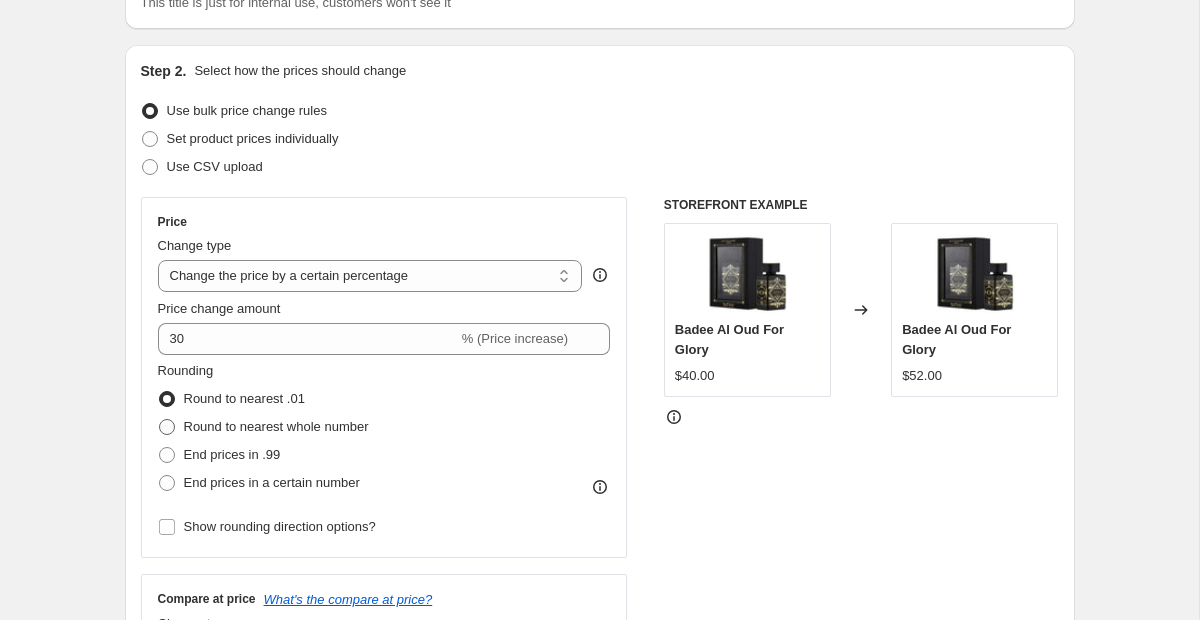 radio on "true" 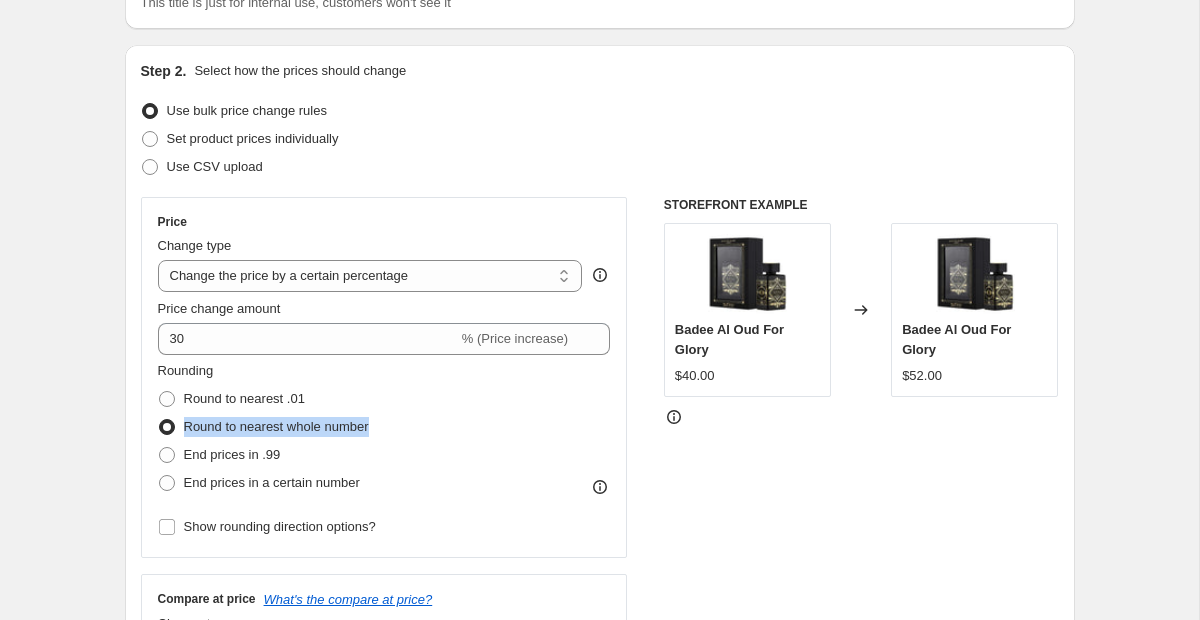 drag, startPoint x: 387, startPoint y: 425, endPoint x: 185, endPoint y: 427, distance: 202.0099 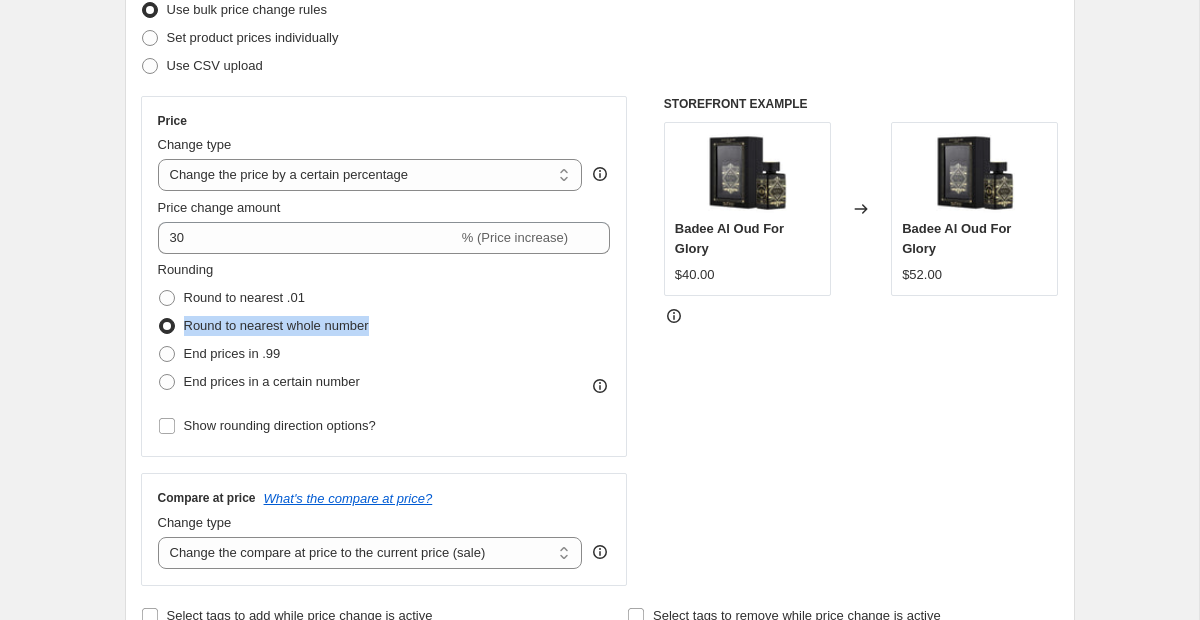 scroll, scrollTop: 376, scrollLeft: 0, axis: vertical 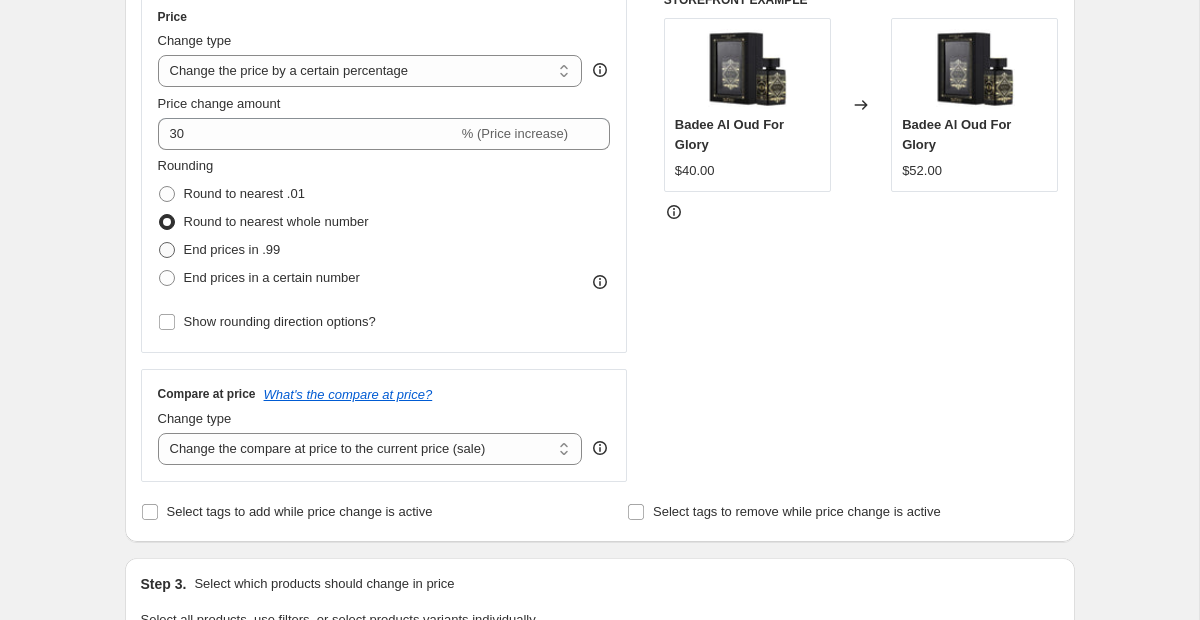 click on "End prices in .99" at bounding box center [232, 249] 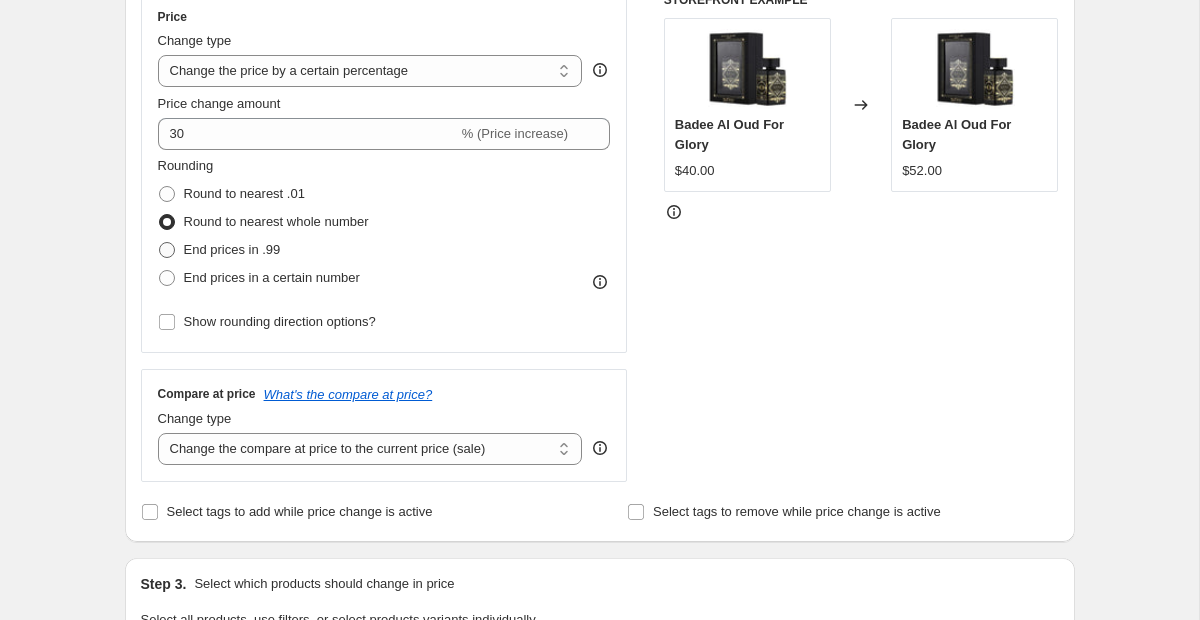 radio on "true" 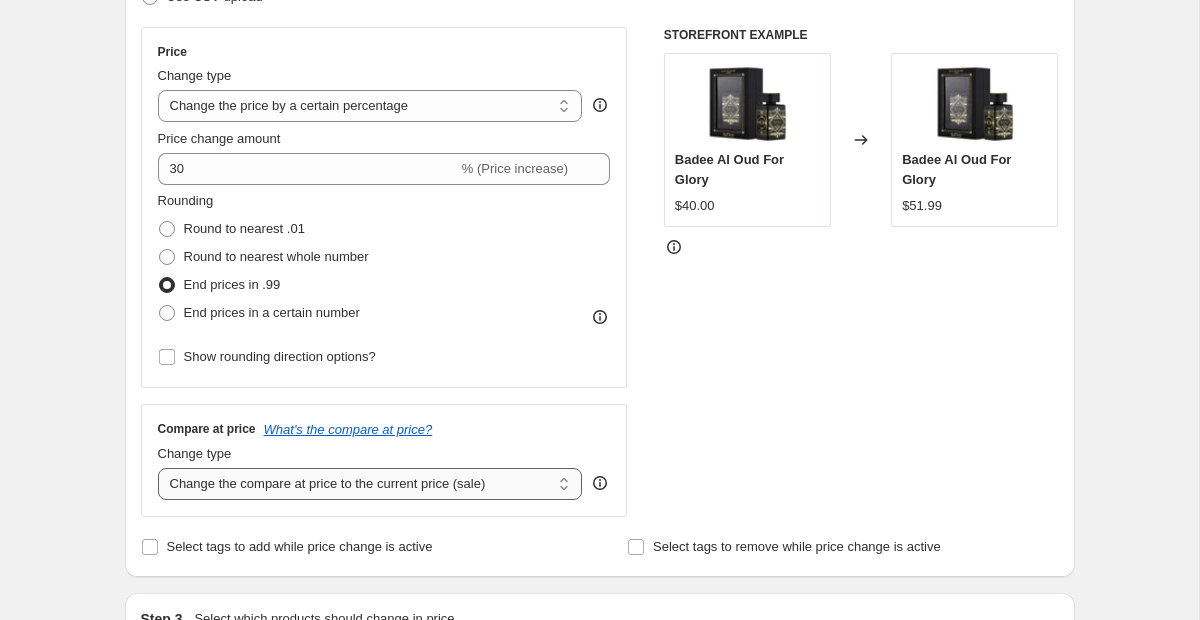 scroll, scrollTop: 339, scrollLeft: 0, axis: vertical 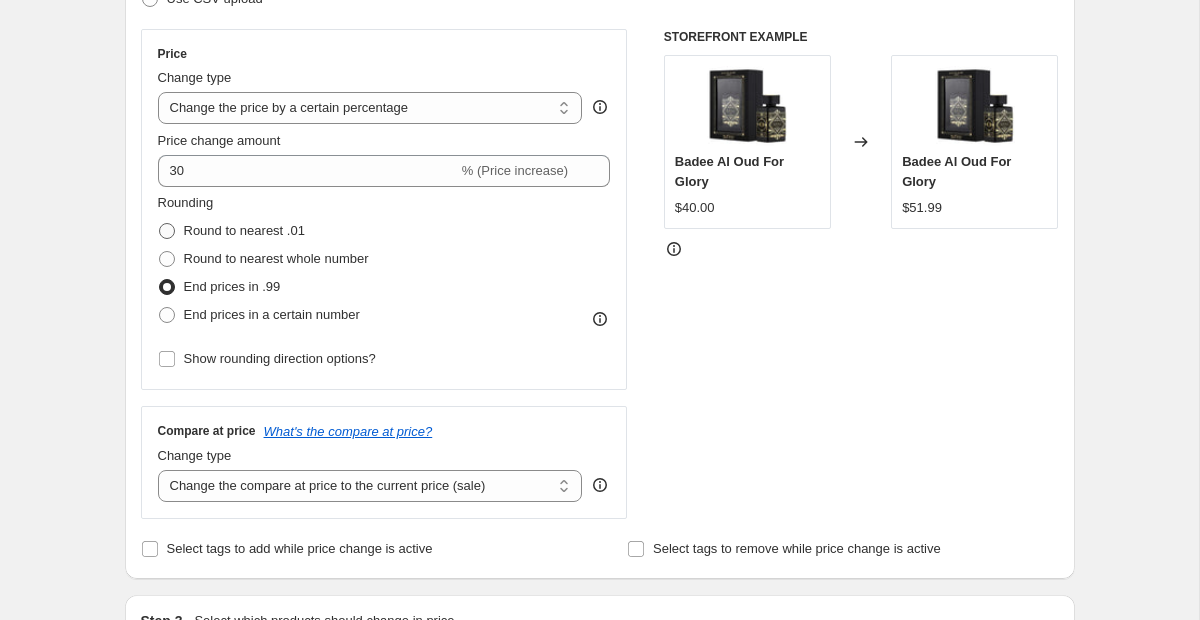 click on "Round to nearest .01" at bounding box center [244, 230] 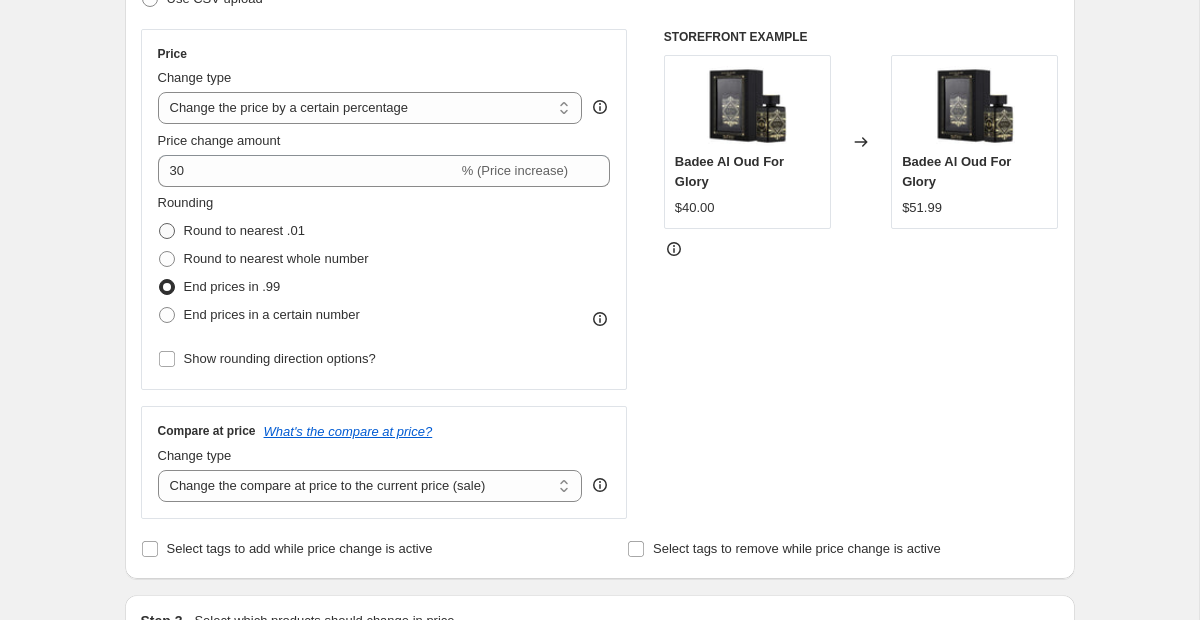 radio on "true" 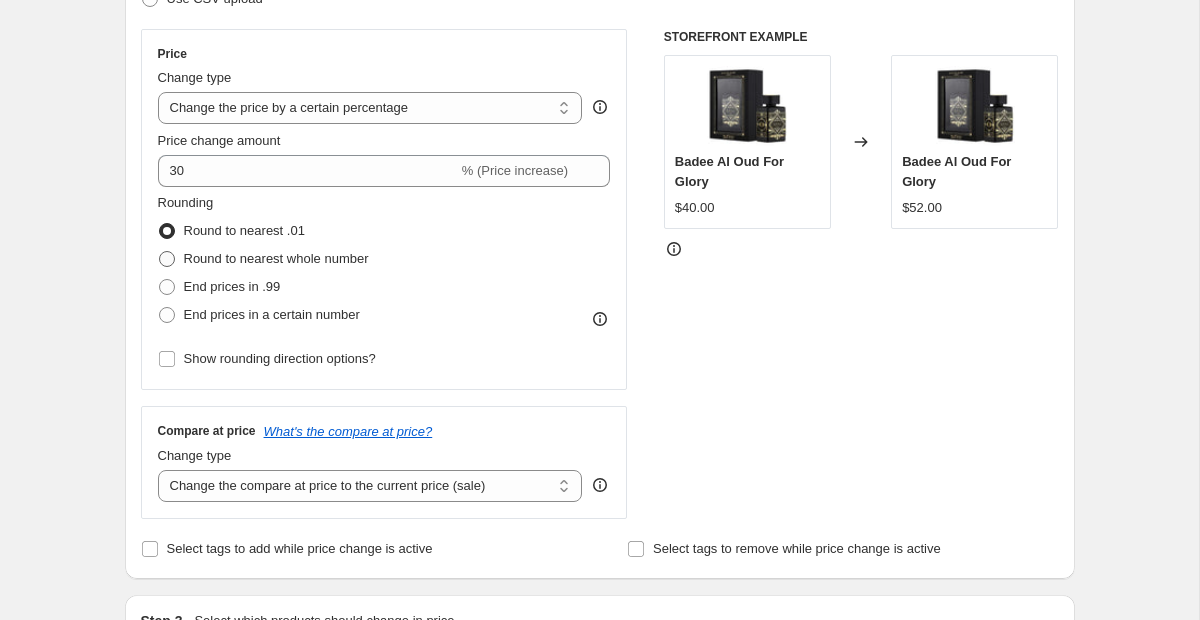 click on "Round to nearest whole number" at bounding box center (276, 258) 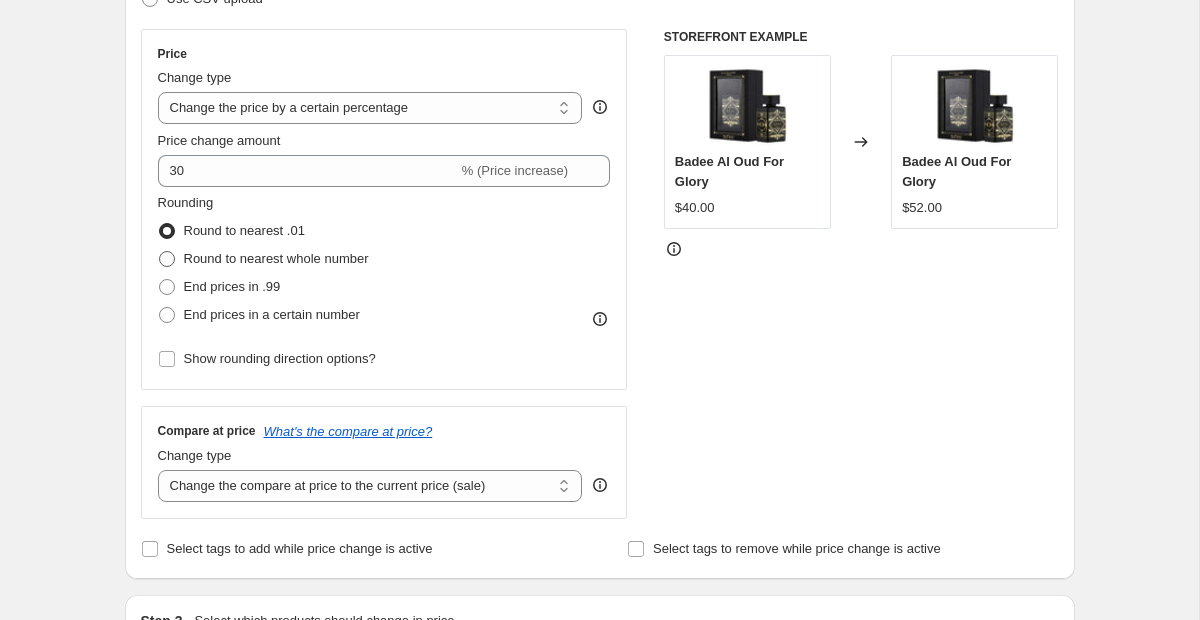 radio on "true" 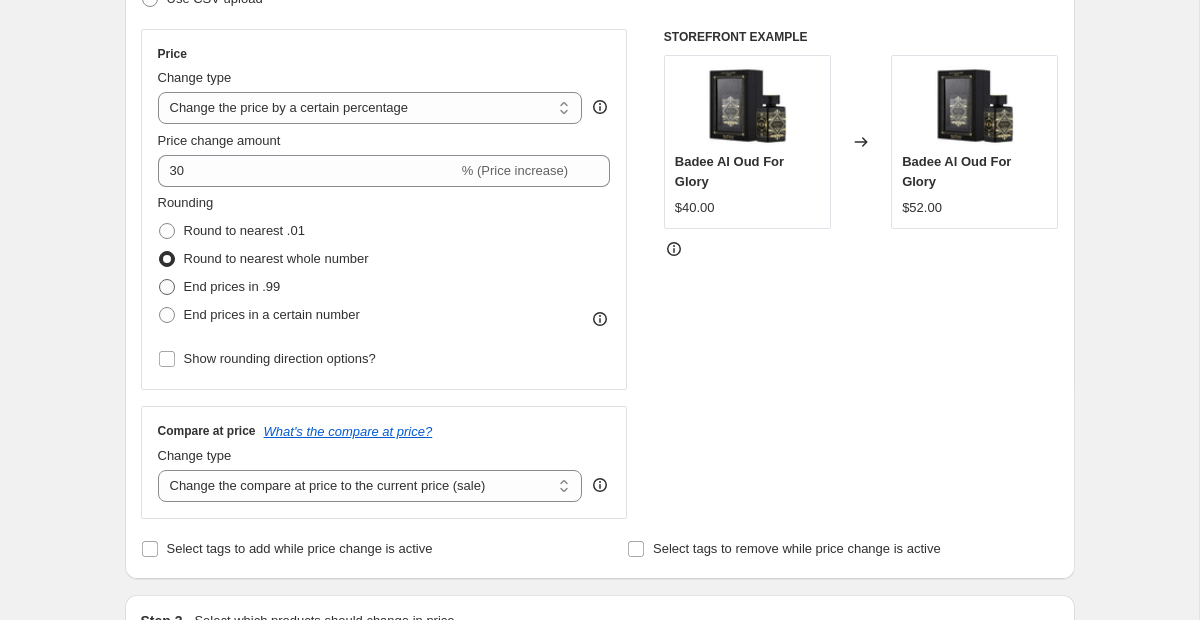 click on "End prices in .99" at bounding box center (232, 286) 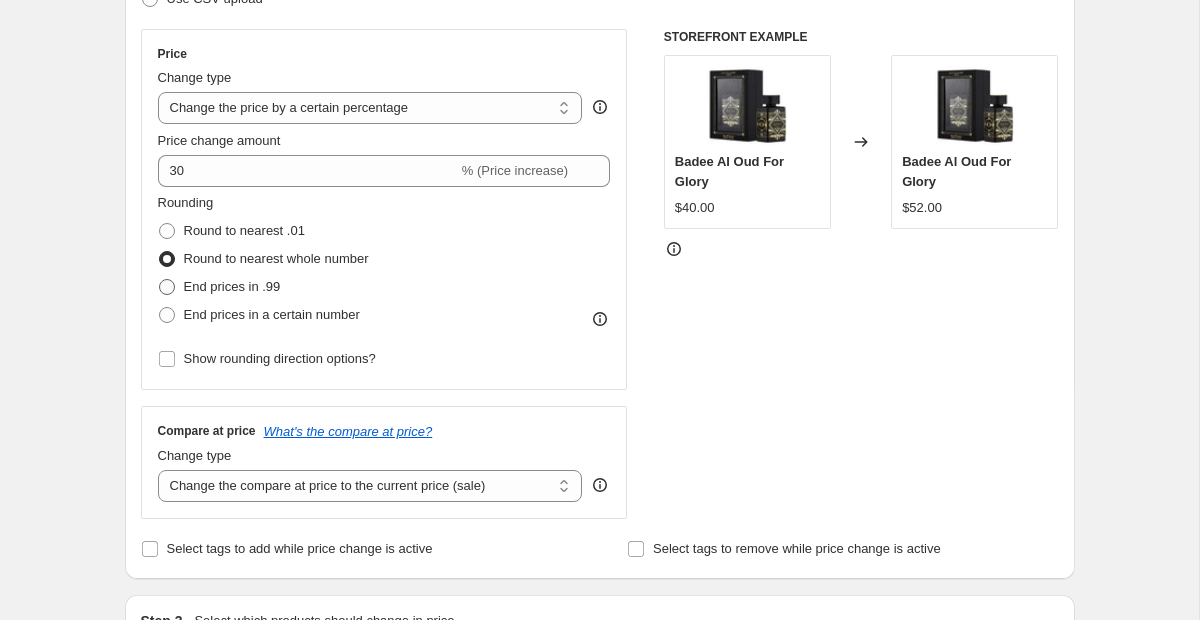 radio on "true" 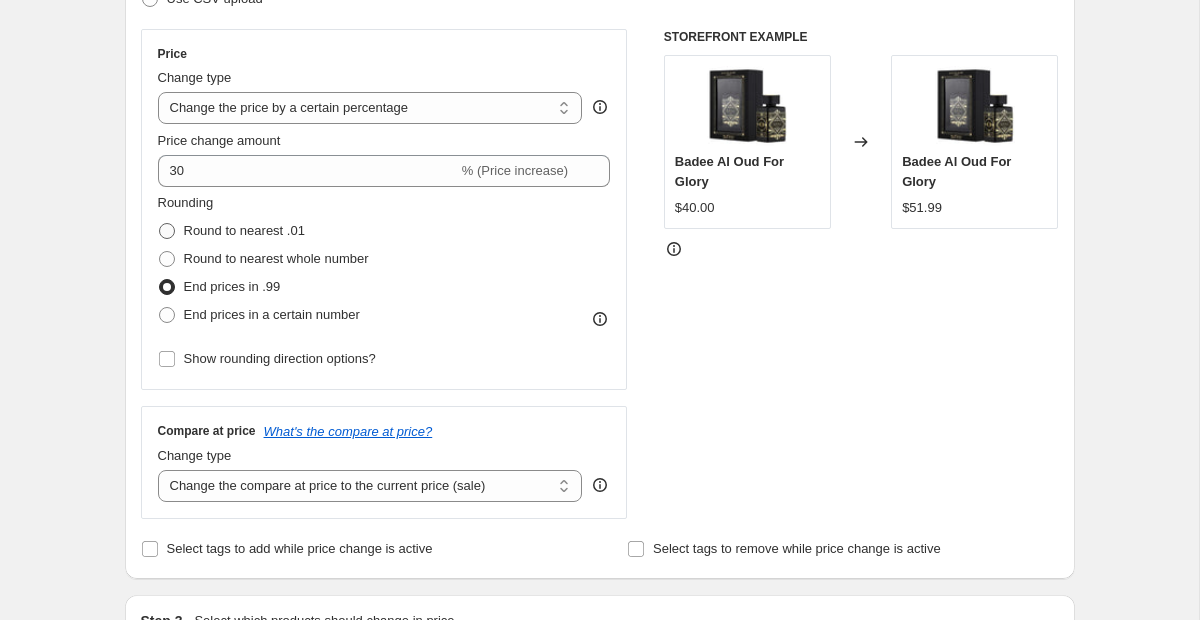 click on "Round to nearest .01" at bounding box center [244, 230] 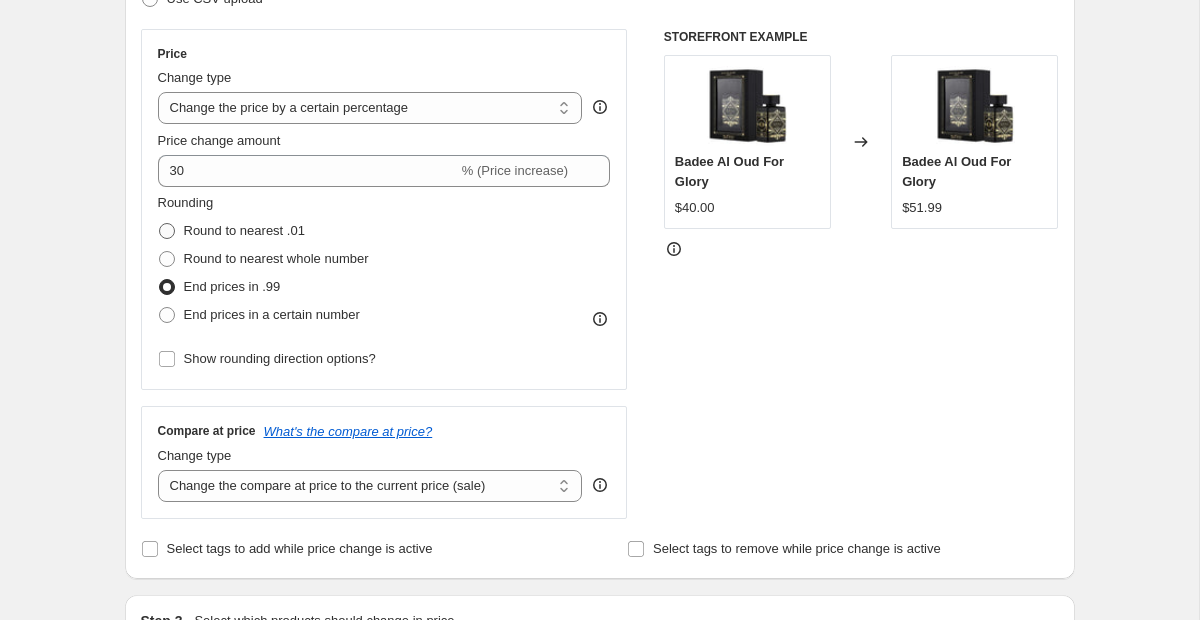 radio on "true" 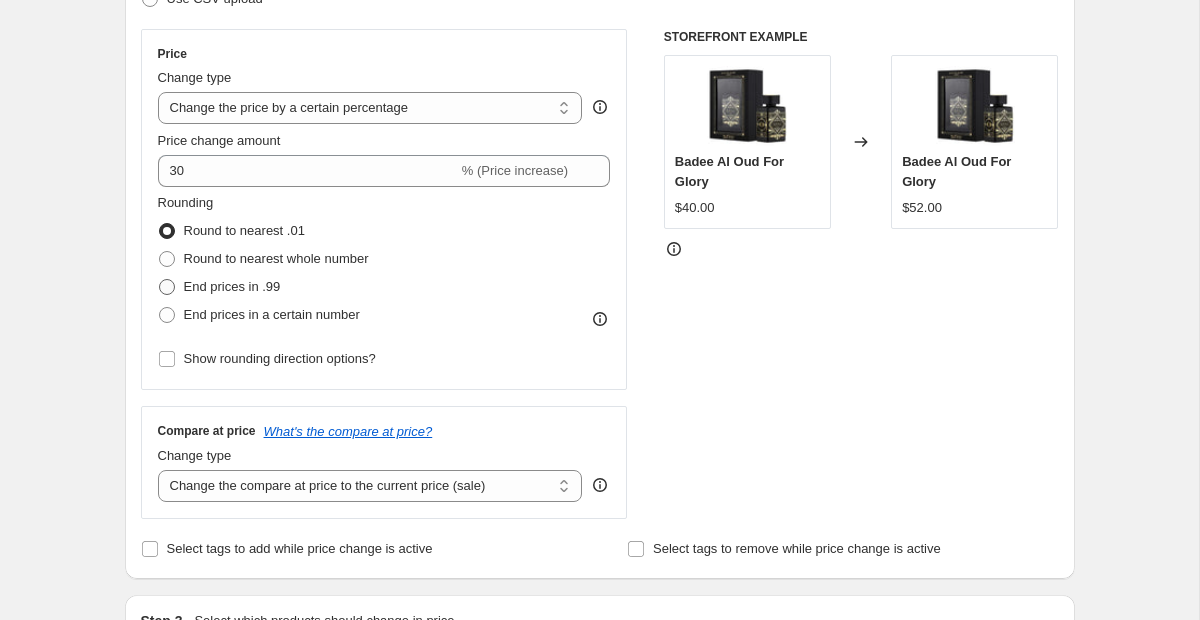 click on "End prices in .99" at bounding box center (232, 286) 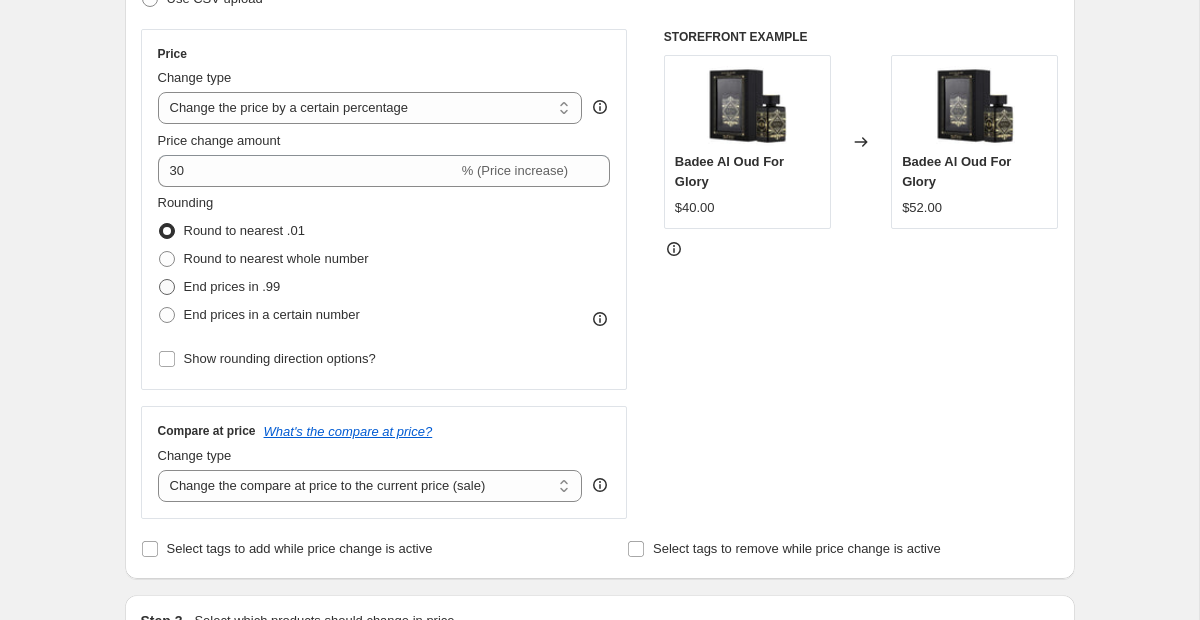 radio on "true" 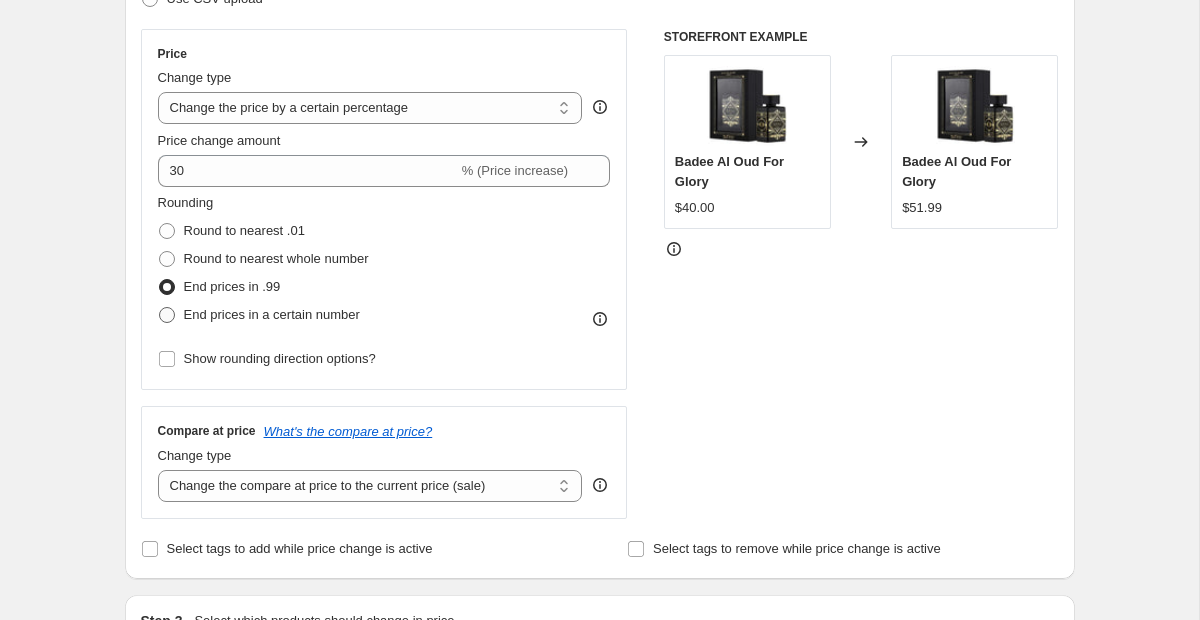 click on "End prices in a certain number" at bounding box center (272, 314) 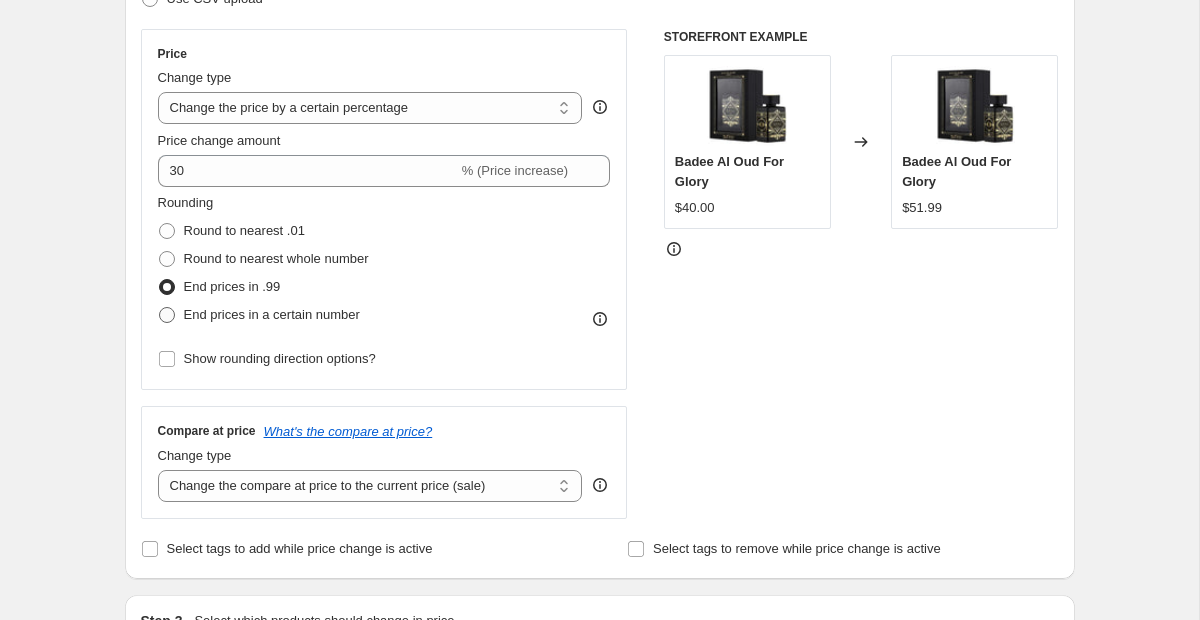 radio on "true" 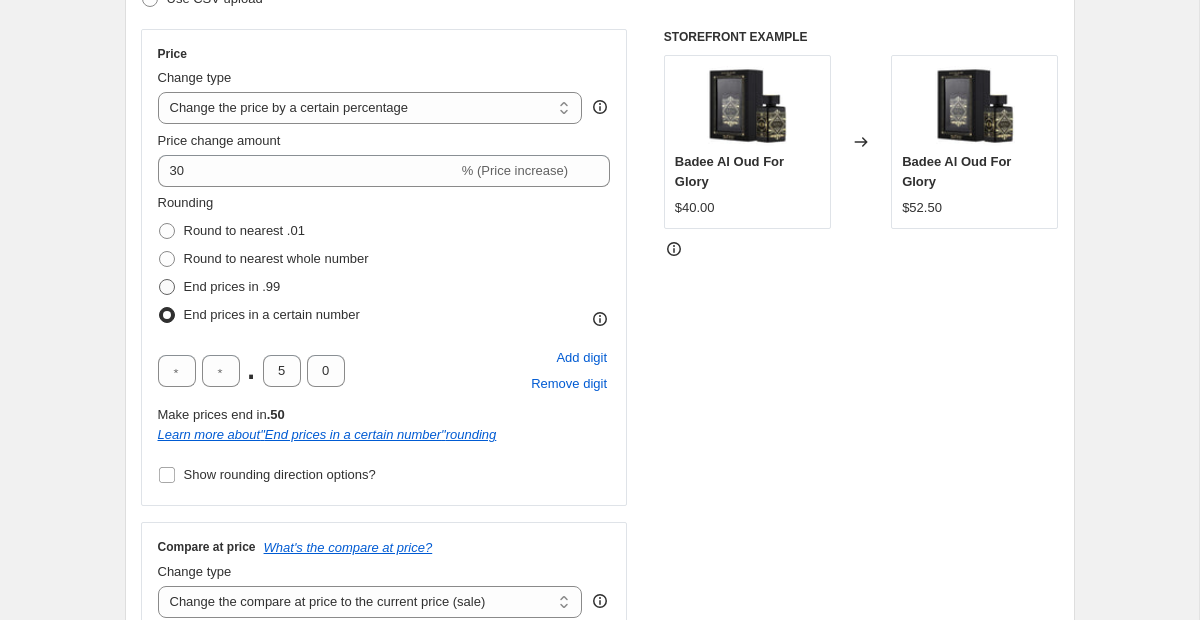 click on "End prices in .99" at bounding box center (232, 286) 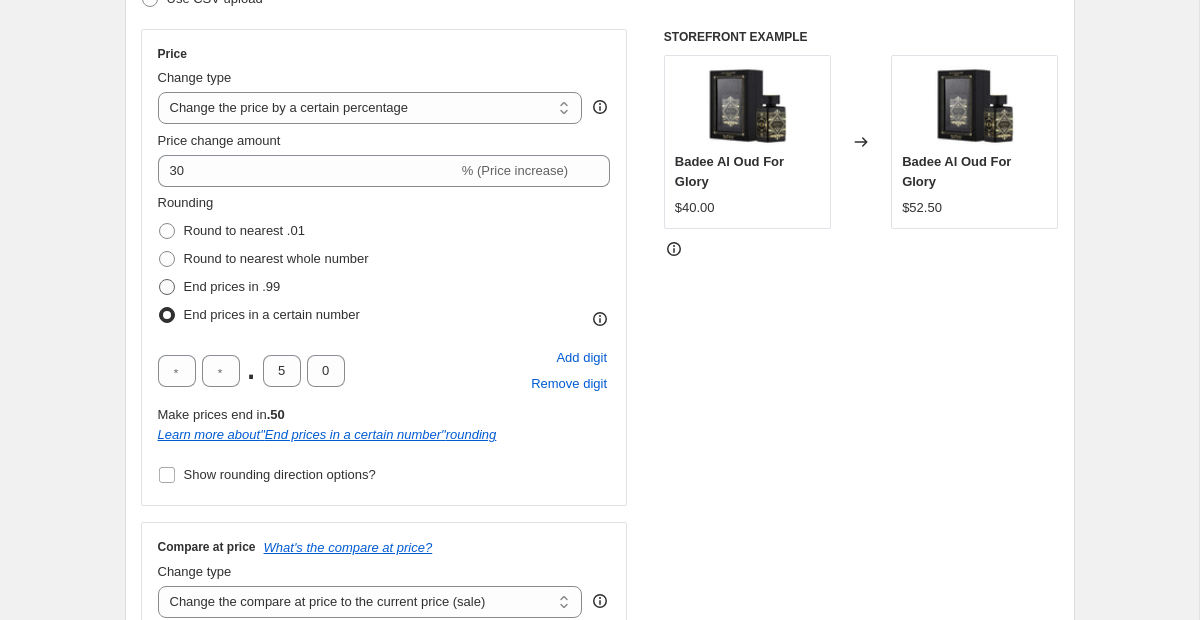 radio on "true" 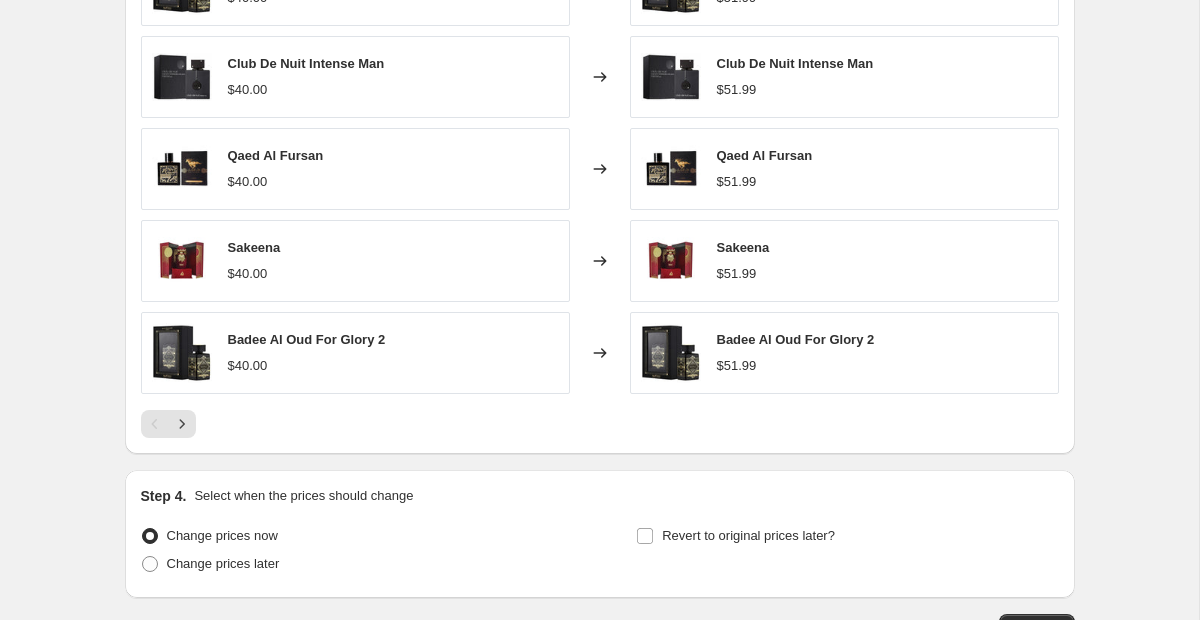 scroll, scrollTop: 1236, scrollLeft: 0, axis: vertical 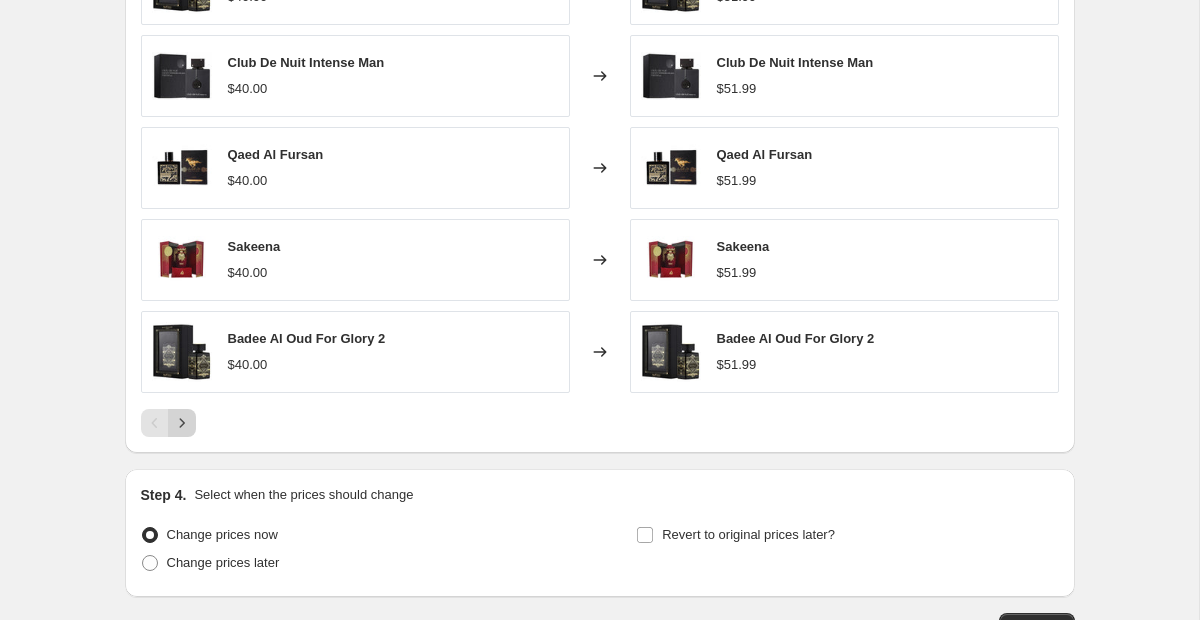 click 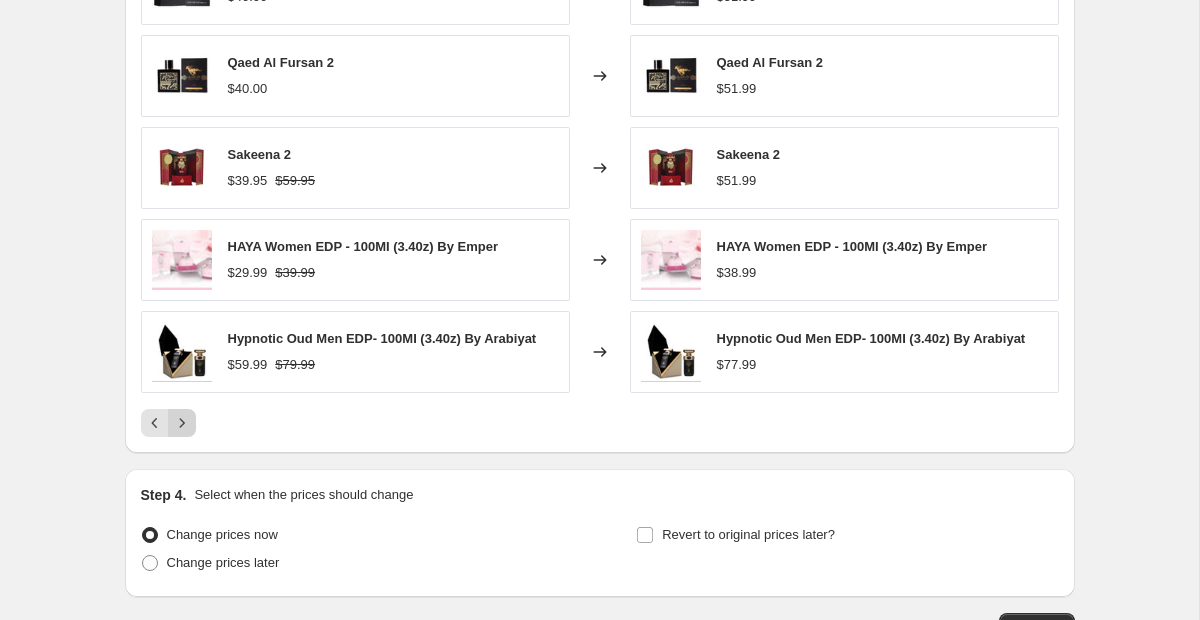 click 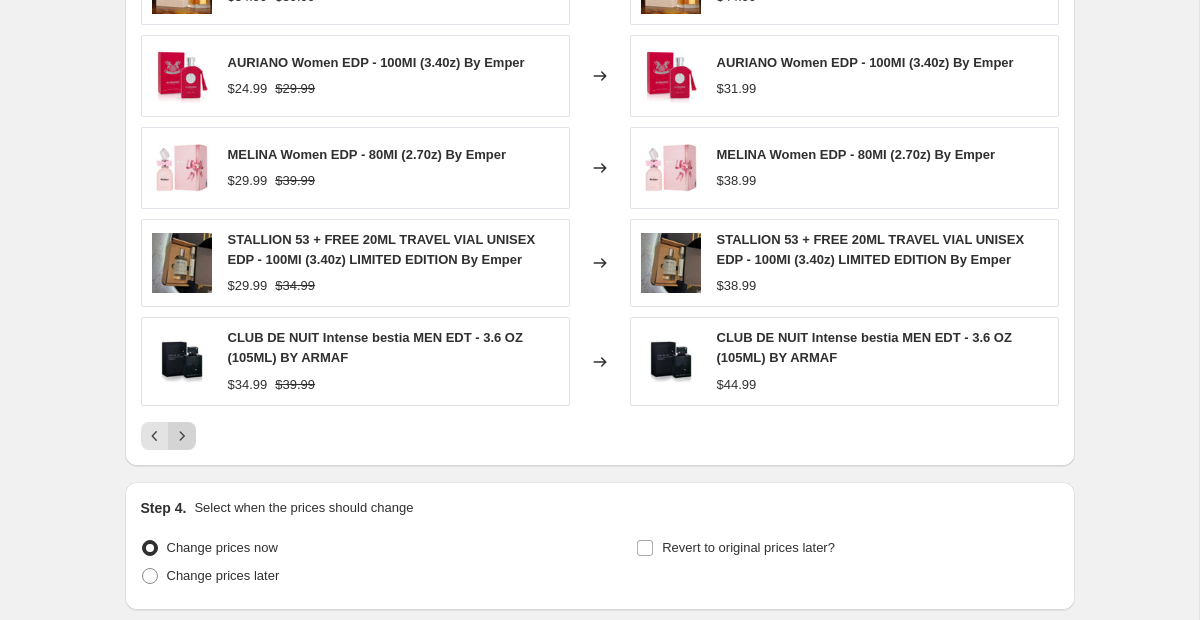 click on "KHAMRA UNISEX EDP - 100MI (3.40z) By Lattafa $34.99 $39.99 Changed to KHAMRA UNISEX EDP - 100MI (3.40z) By Lattafa $44.99 AURIANO Women EDP - 100MI (3.40z) By Emper $24.99 $29.99 Changed to AURIANO Women EDP - 100MI (3.40z) By Emper $31.99 MELINA Women EDP - 80MI (2.70z) By Emper $29.99 $39.99 Changed to MELINA Women EDP - 80MI (2.70z) By Emper $38.99 STALLION 53 + FREE 20ML TRAVEL VIAL UNISEX EDP - 100MI (3.40z) LIMITED EDITION By Emper $29.99 $34.99 Changed to STALLION 53 + FREE 20ML TRAVEL VIAL UNISEX EDP - 100MI (3.40z) LIMITED EDITION By Emper $38.99 CLUB DE NUIT Intense bestia MEN EDT - 3.6 OZ (105ML) BY ARMAF $34.99 $39.99 Changed to CLUB DE NUIT Intense bestia MEN EDT - 3.6 OZ (105ML) BY ARMAF $44.99" at bounding box center [600, 196] 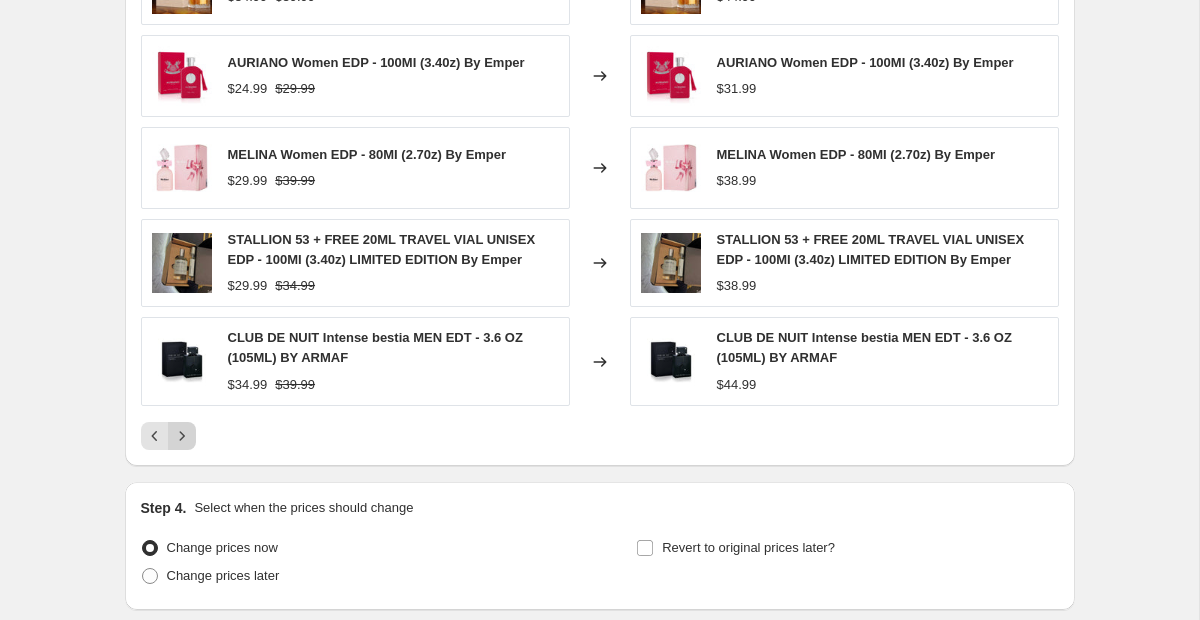 click at bounding box center (182, 436) 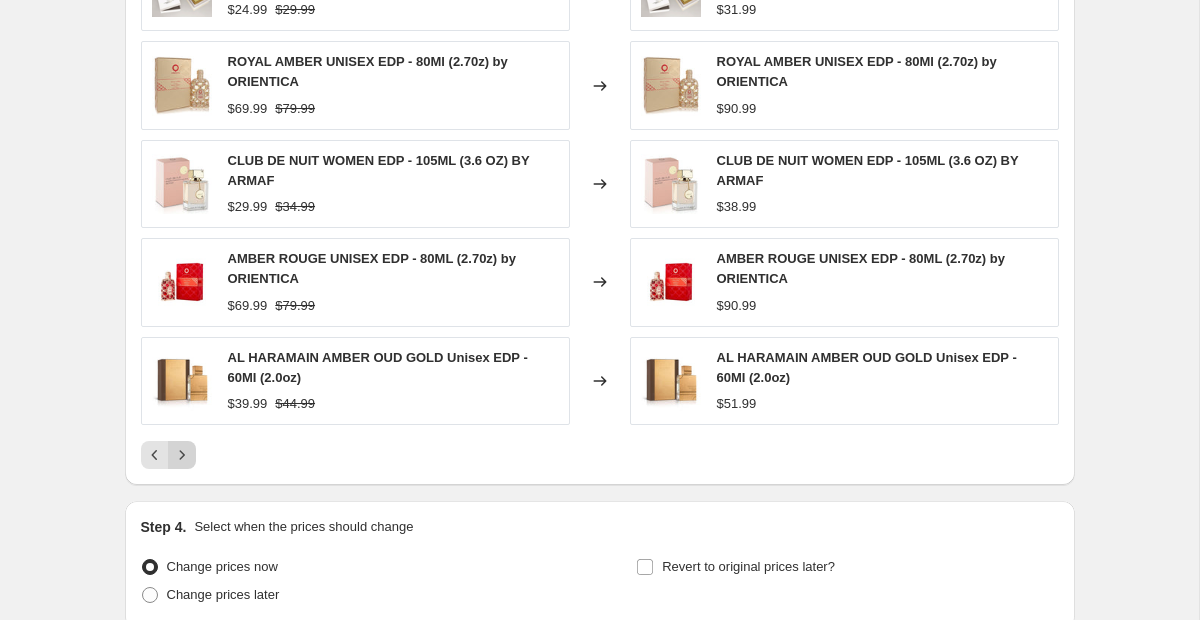 click at bounding box center [182, 455] 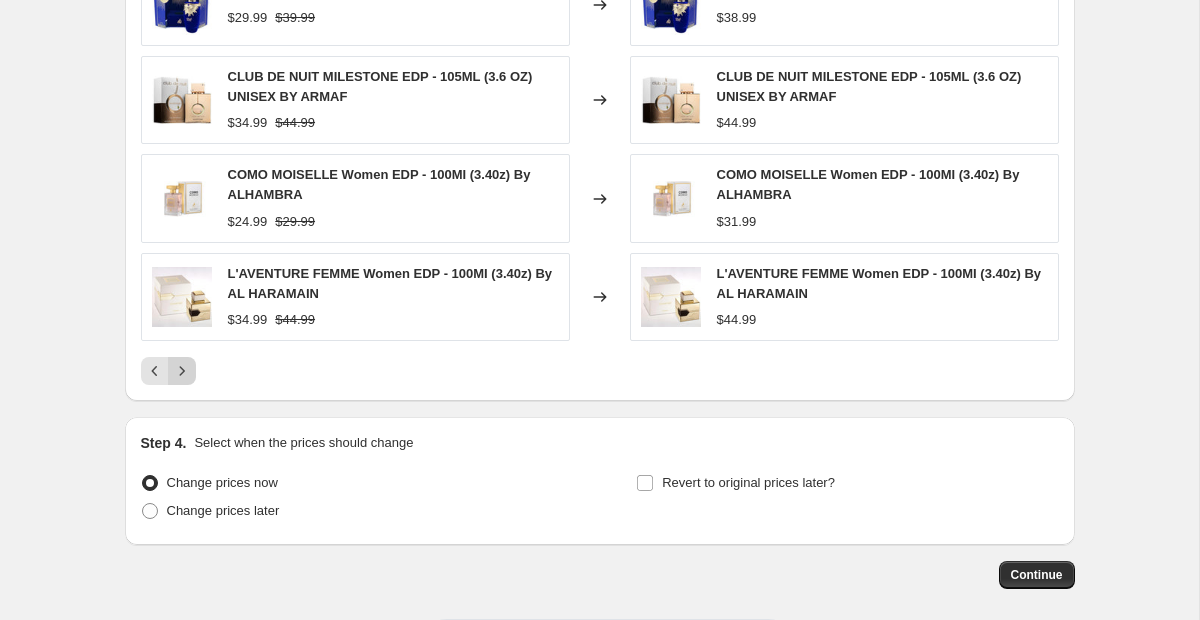scroll, scrollTop: 1398, scrollLeft: 0, axis: vertical 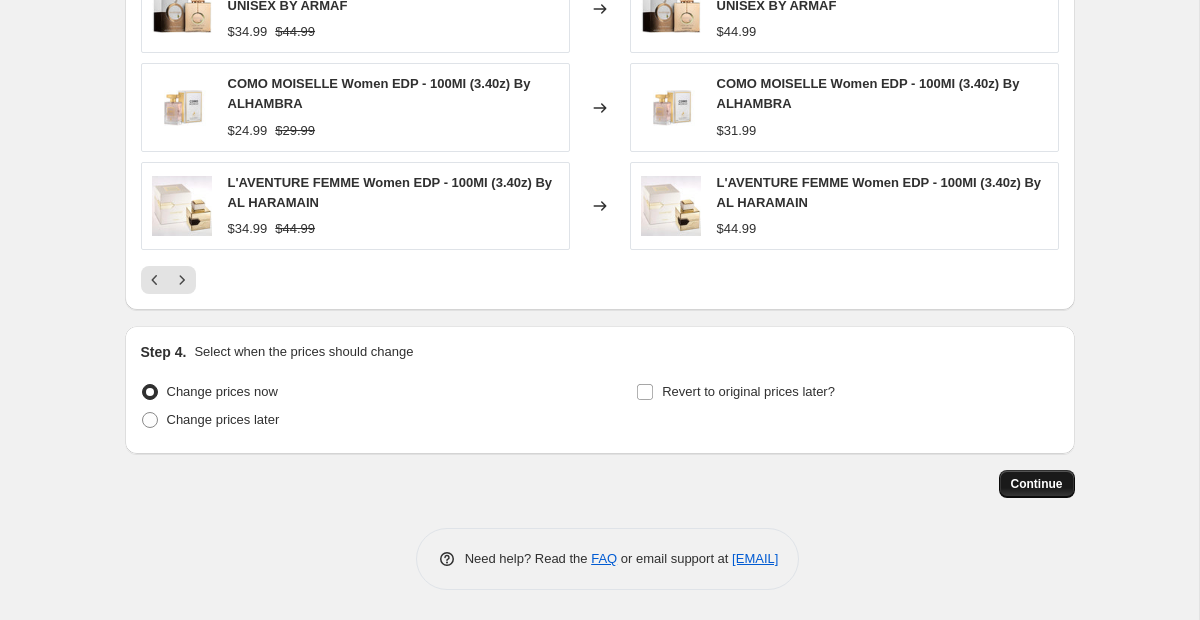 click on "Continue" at bounding box center (1037, 484) 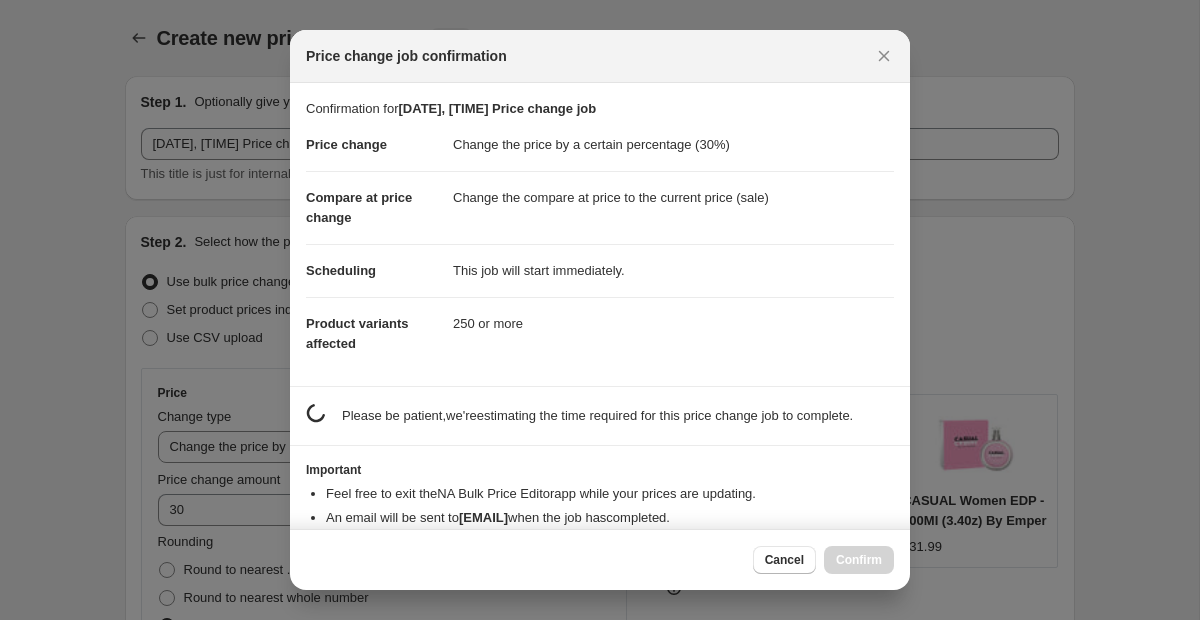 scroll, scrollTop: 1398, scrollLeft: 0, axis: vertical 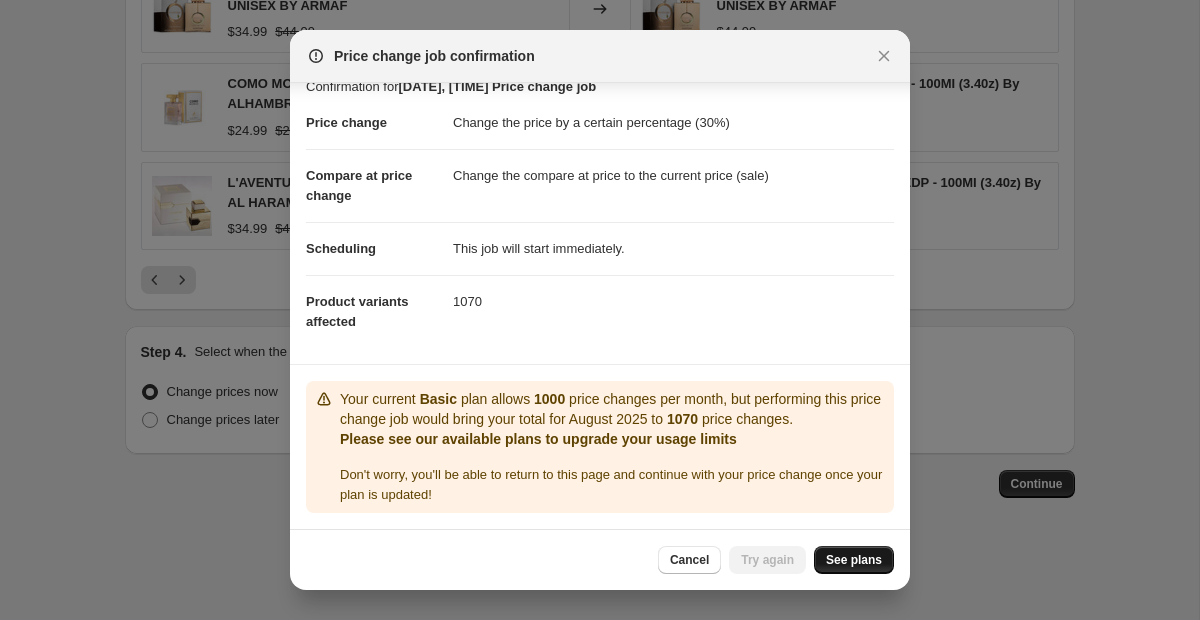 click on "See plans" at bounding box center [854, 560] 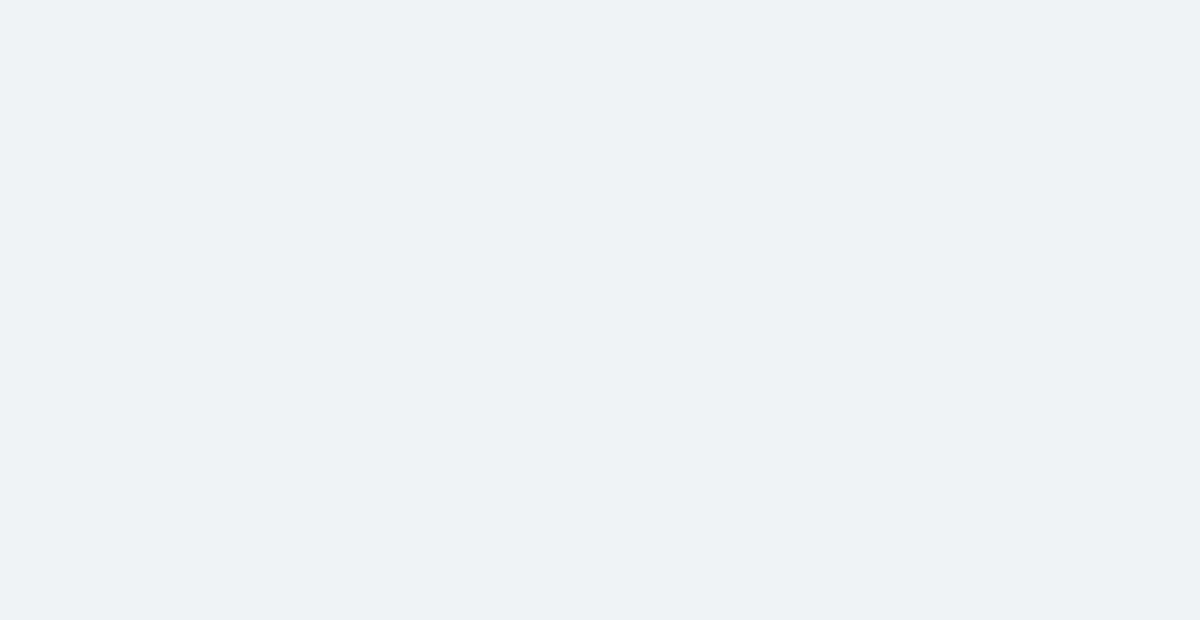 scroll, scrollTop: 0, scrollLeft: 0, axis: both 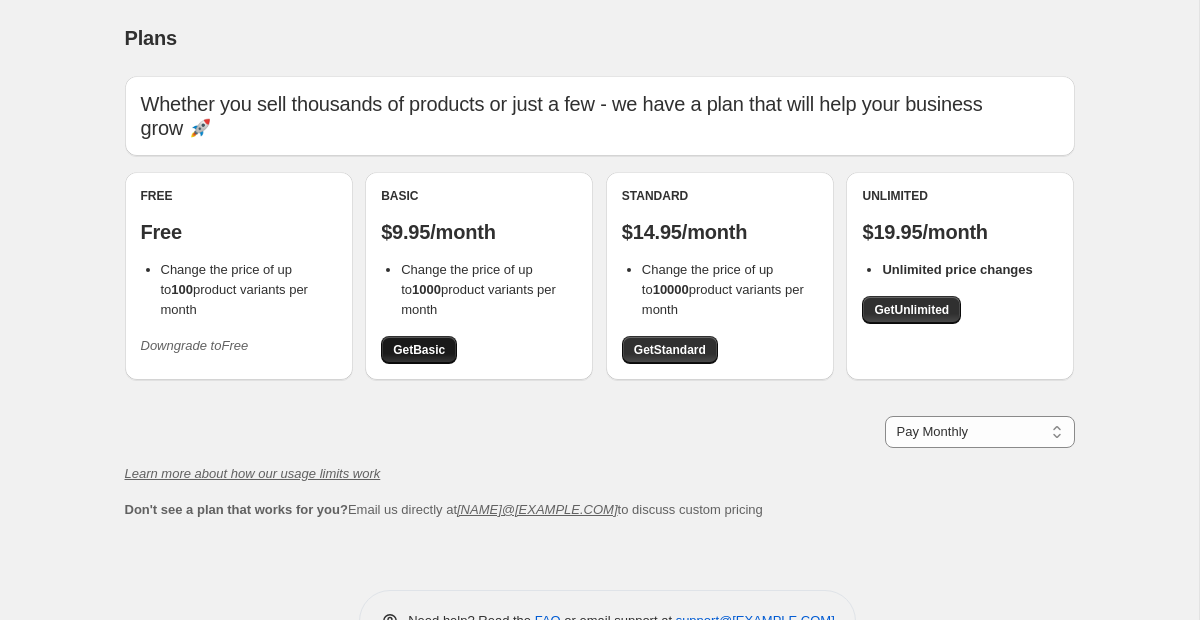 click on "Get  Basic" at bounding box center (419, 350) 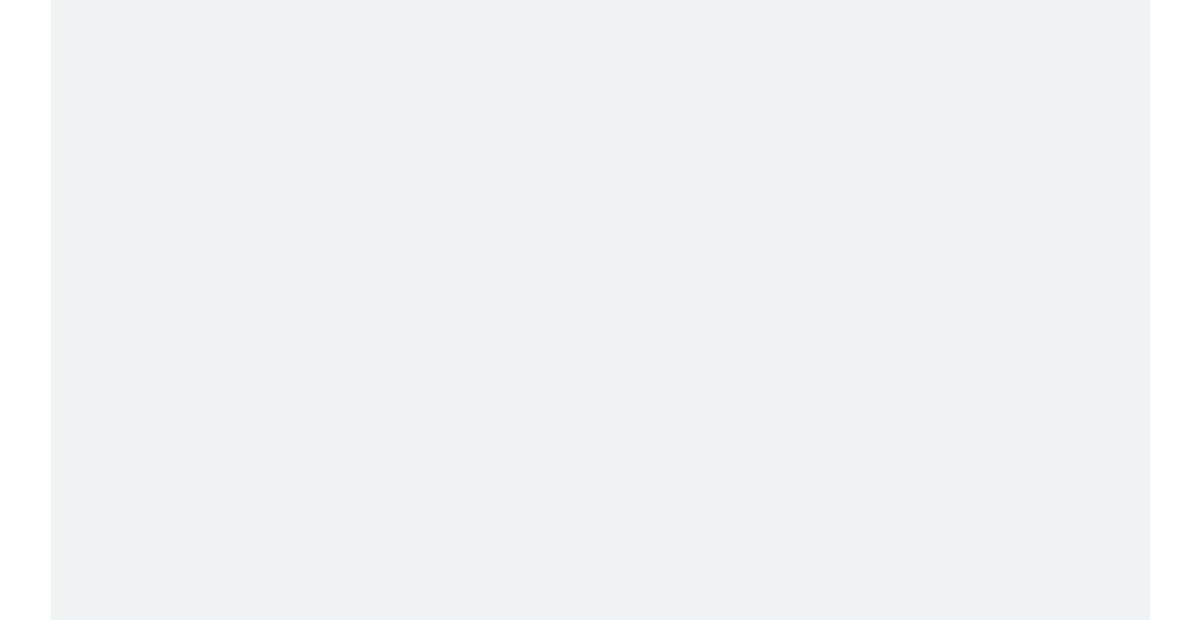 scroll, scrollTop: 0, scrollLeft: 0, axis: both 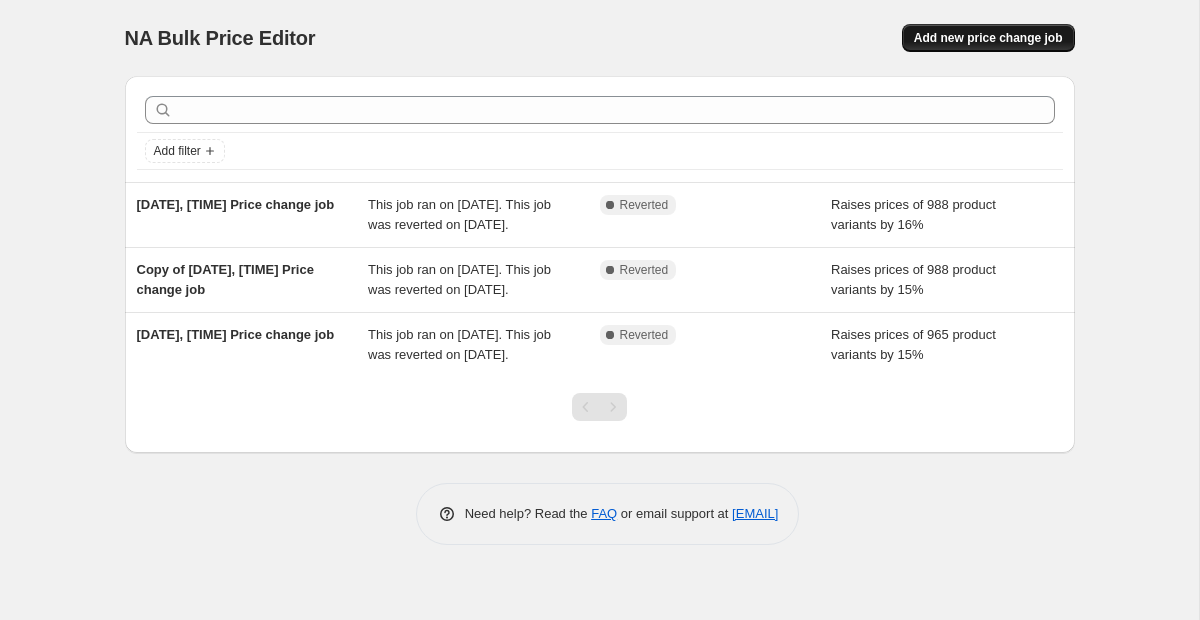 click on "Add new price change job" at bounding box center (988, 38) 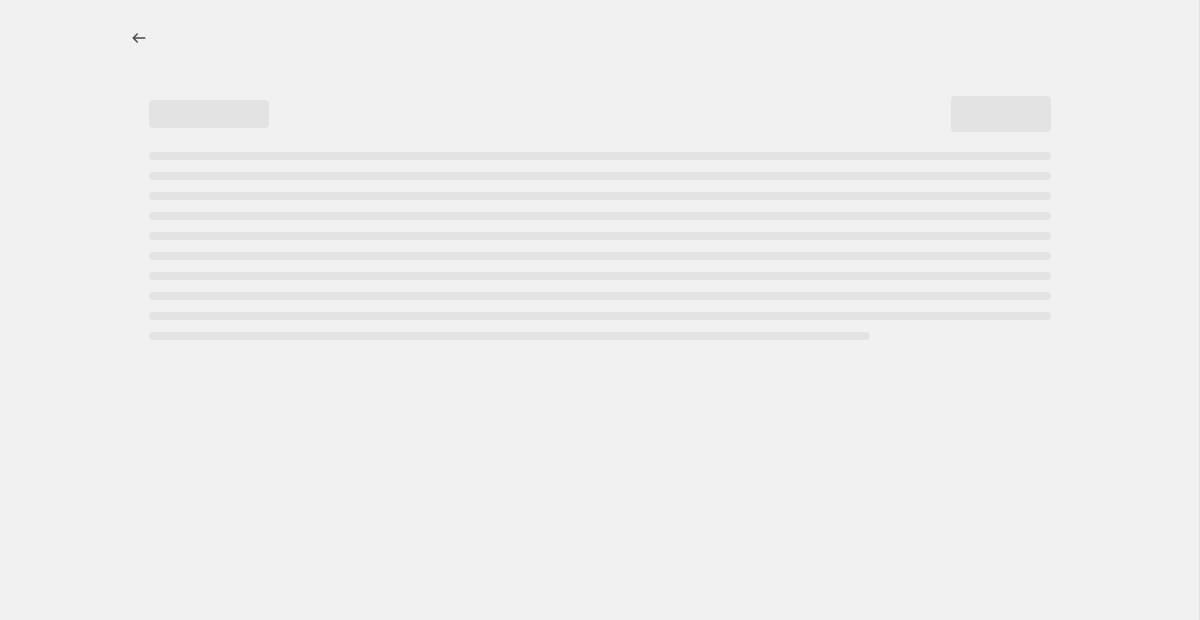 select on "percentage" 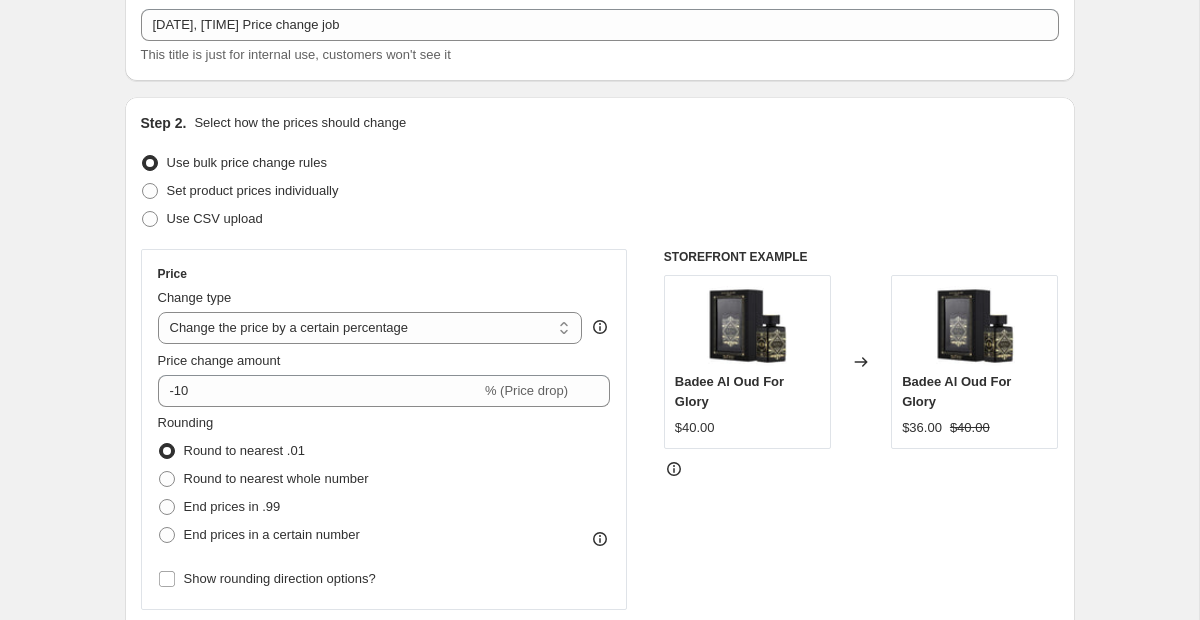 scroll, scrollTop: 124, scrollLeft: 0, axis: vertical 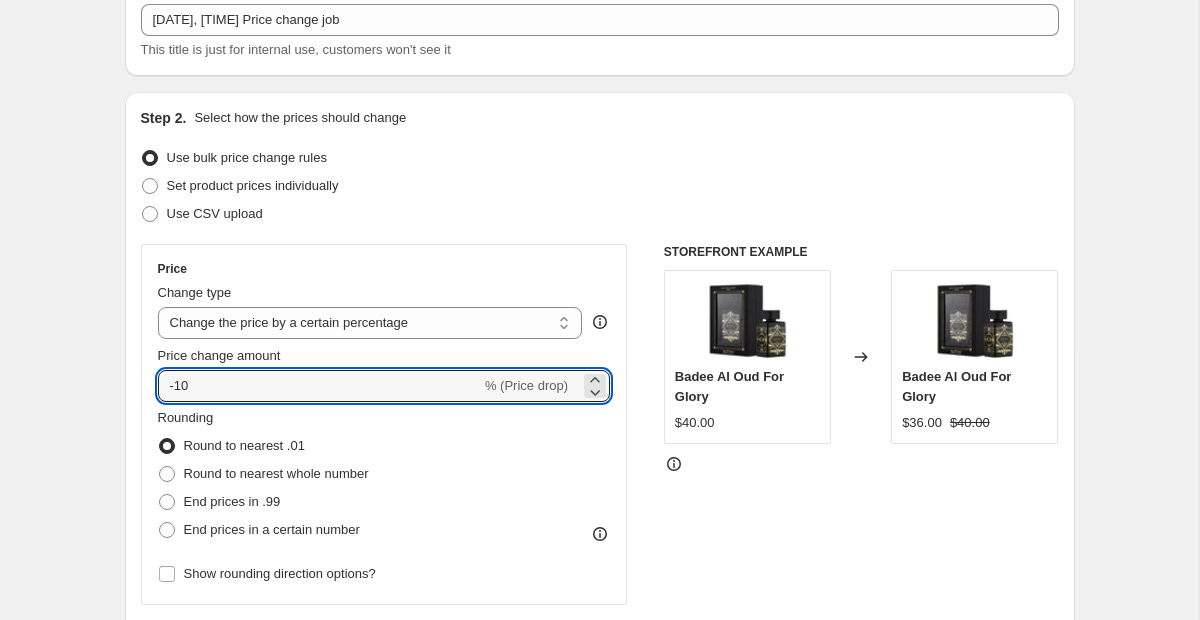 drag, startPoint x: 329, startPoint y: 383, endPoint x: 64, endPoint y: 382, distance: 265.0019 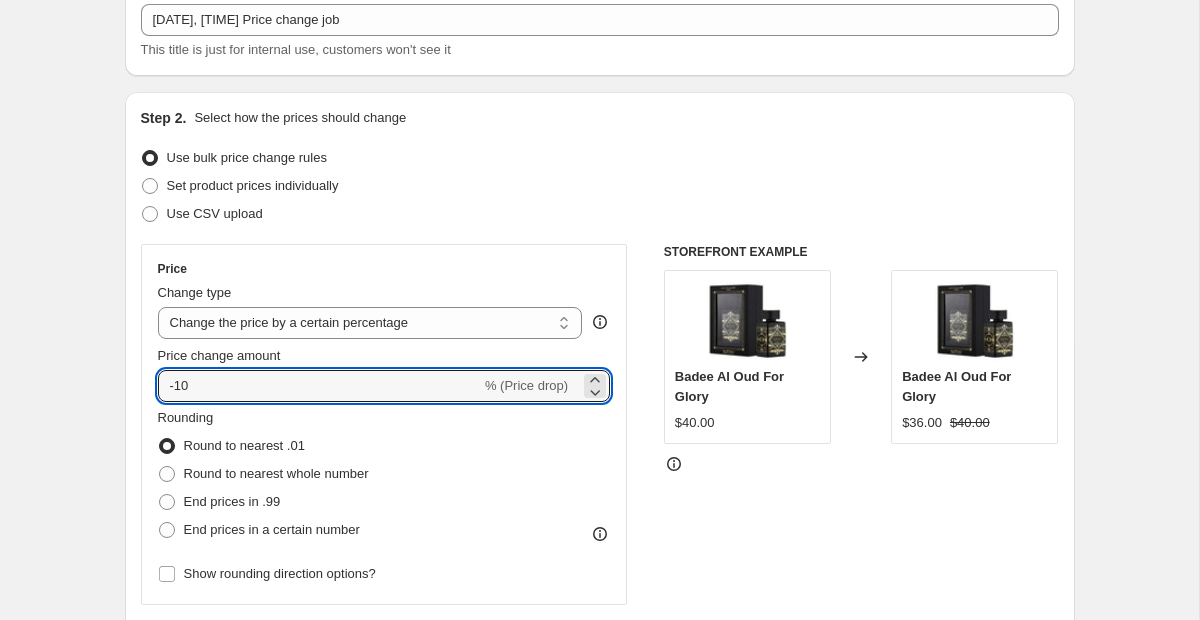 click on "Create new price change job. This page is ready Create new price change job Draft Step 1. Optionally give your price change job a title (eg "March 30% off sale on boots") [DATE], [TIME] Price change job This title is just for internal use, customers won't see it Step 2. Select how the prices should change Use bulk price change rules Set product prices individually Use CSV upload Price Change type Change the price to a certain amount Change the price by a certain amount Change the price by a certain percentage Change the price to the current compare at price (price before sale) Change the price by a certain amount relative to the compare at price Change the price by a certain percentage relative to the compare at price Don't change the price Change the price by a certain percentage relative to the cost per item Change price to certain cost margin Change the price by a certain percentage Price change amount -10 % (Price drop) Rounding Round to nearest .01 Round to nearest whole number Compare at price" at bounding box center (599, 875) 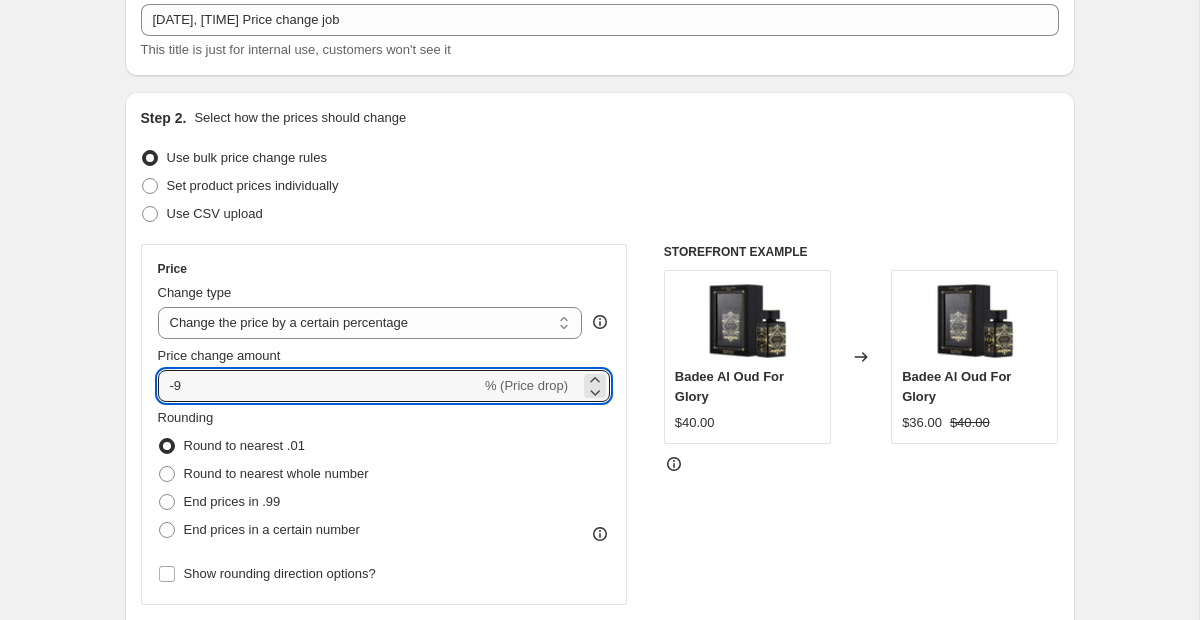 drag, startPoint x: 189, startPoint y: 395, endPoint x: 111, endPoint y: 395, distance: 78 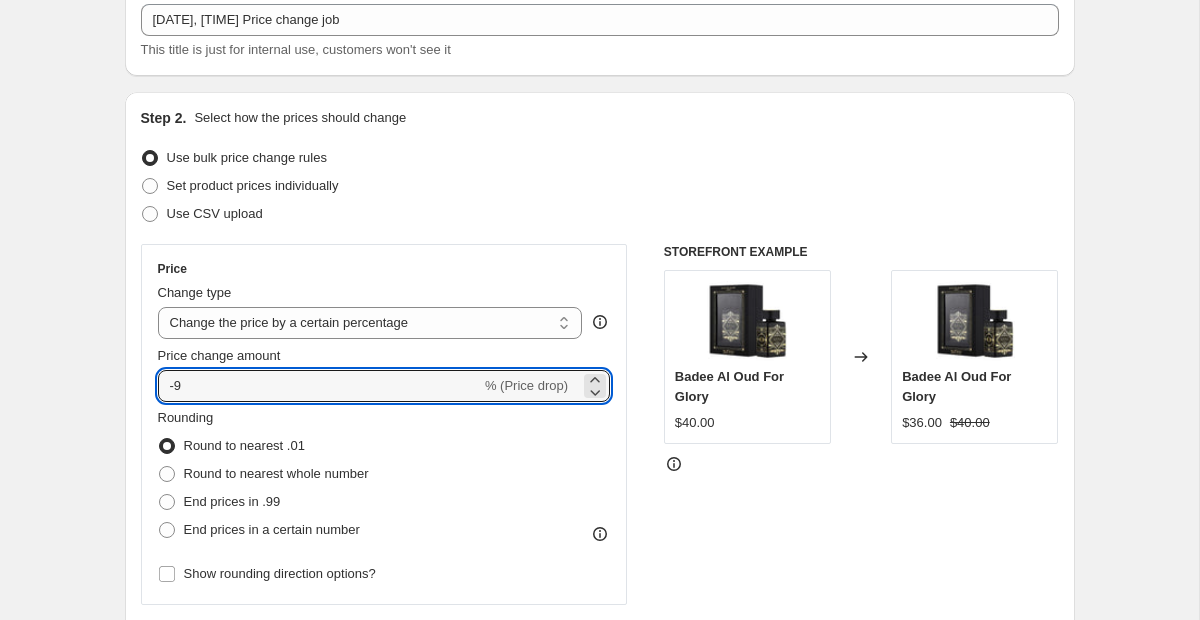 click on "Step 1. Optionally give your price change job a title (eg "March 30% off sale on boots") [DATE], [TIME] Price change job This title is just for internal use, customers won't see it Step 2. Select how the prices should change Use bulk price change rules Set product prices individually Use CSV upload Price Change type Change the price to a certain amount Change the price by a certain amount Change the price by a certain percentage Change the price to the current compare at price (price before sale) Change the price by a certain amount relative to the compare at price Change the price by a certain percentage relative to the compare at price Don't change the price Change the price by a certain percentage relative to the cost per item Change price to certain cost margin Change the price by a certain percentage Price change amount -9 % (Price drop) Rounding Round to nearest .01 Round to nearest whole number End prices in .99 End prices in a certain number Show rounding direction options? Compare at price" at bounding box center [592, 844] 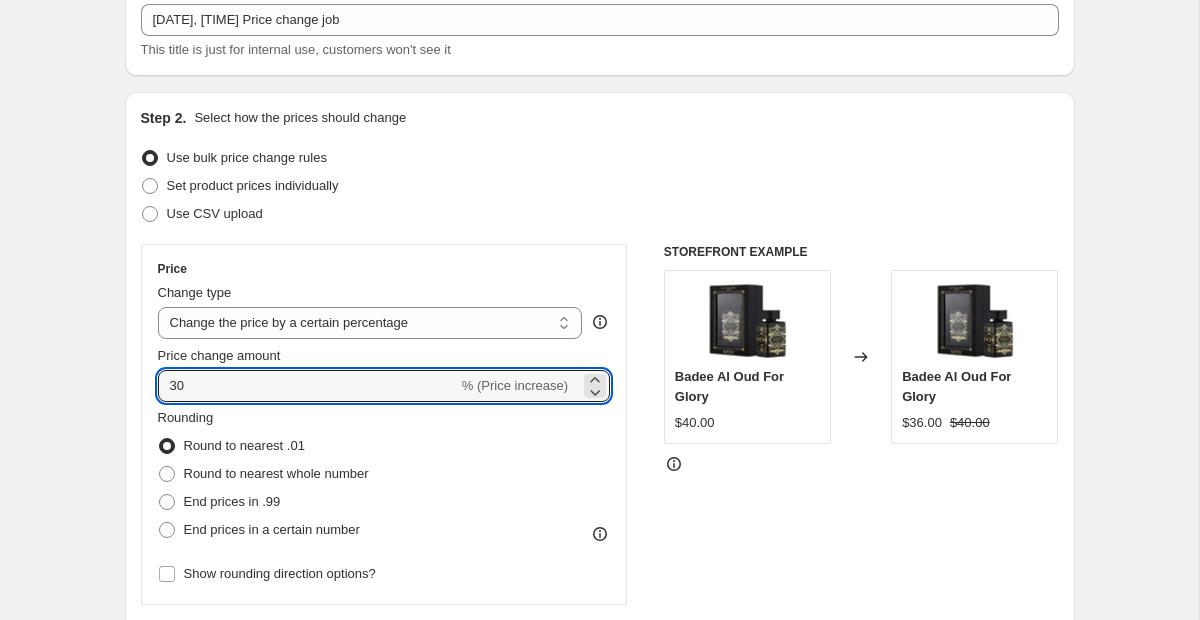 type on "30" 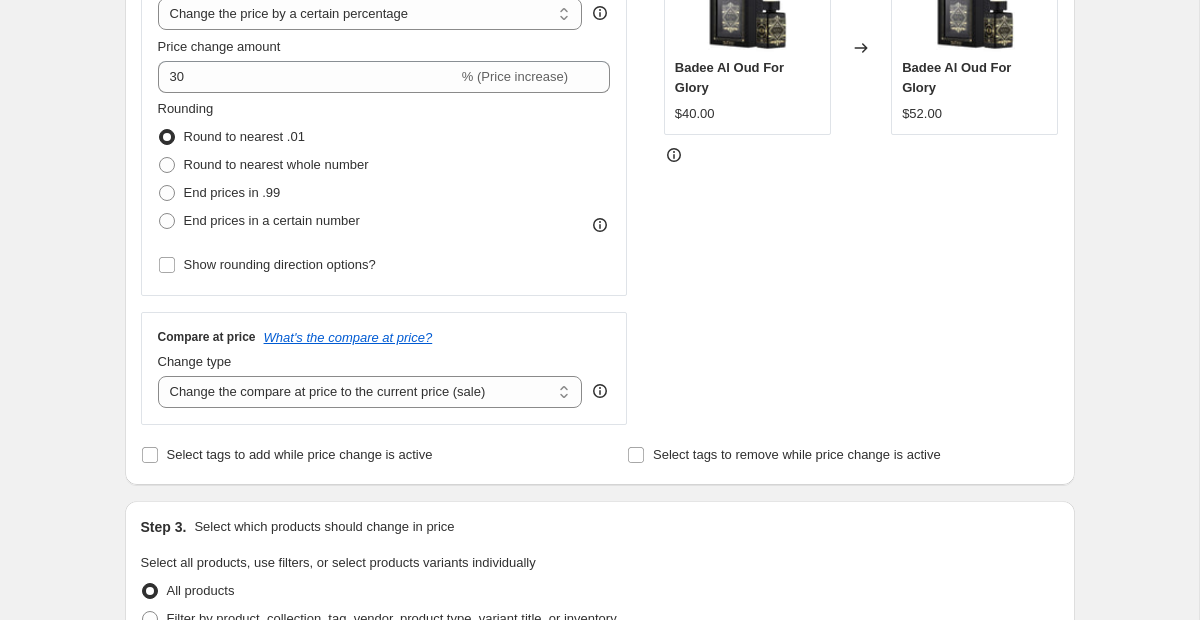 scroll, scrollTop: 432, scrollLeft: 0, axis: vertical 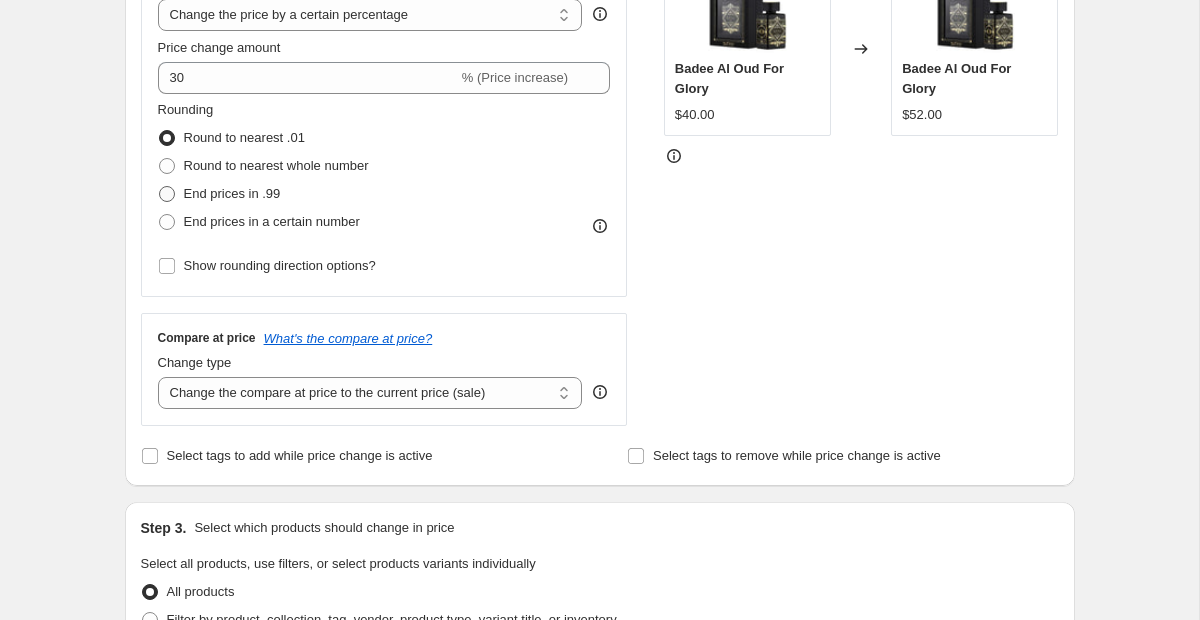 click at bounding box center (167, 194) 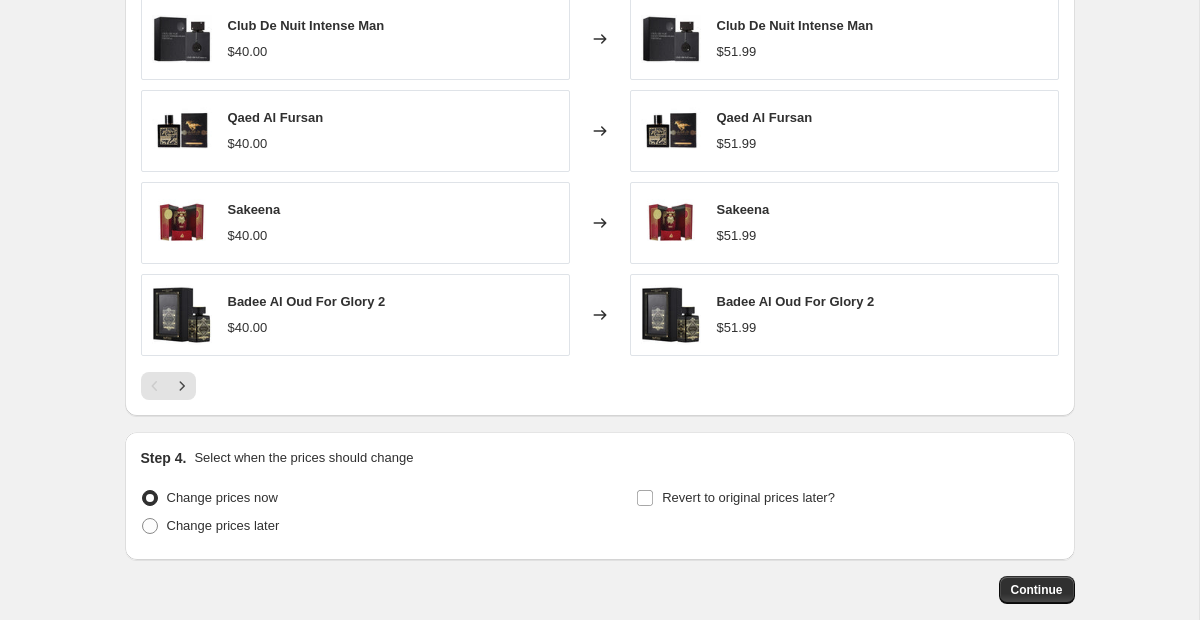 scroll, scrollTop: 1379, scrollLeft: 0, axis: vertical 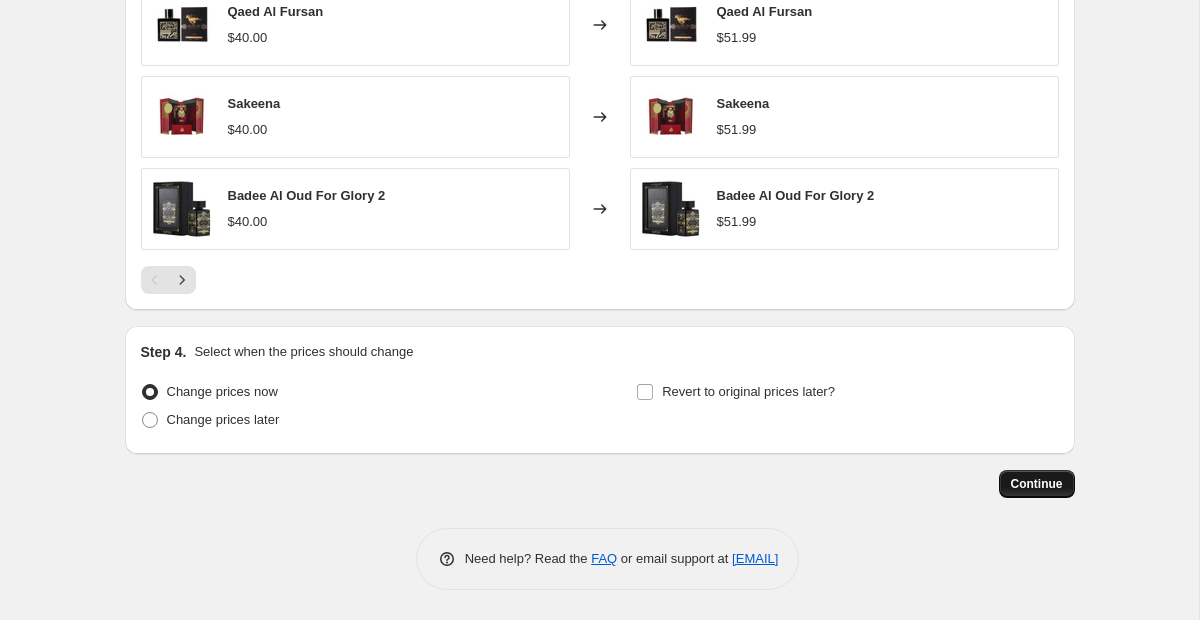 click on "Continue" at bounding box center [1037, 484] 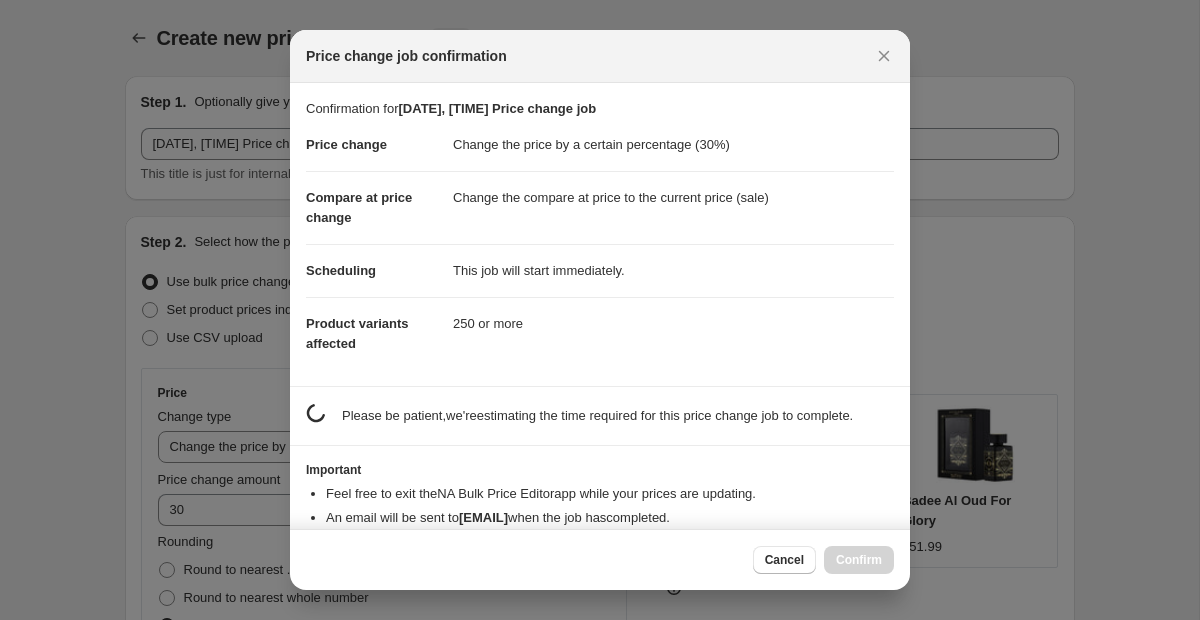 scroll, scrollTop: 1379, scrollLeft: 0, axis: vertical 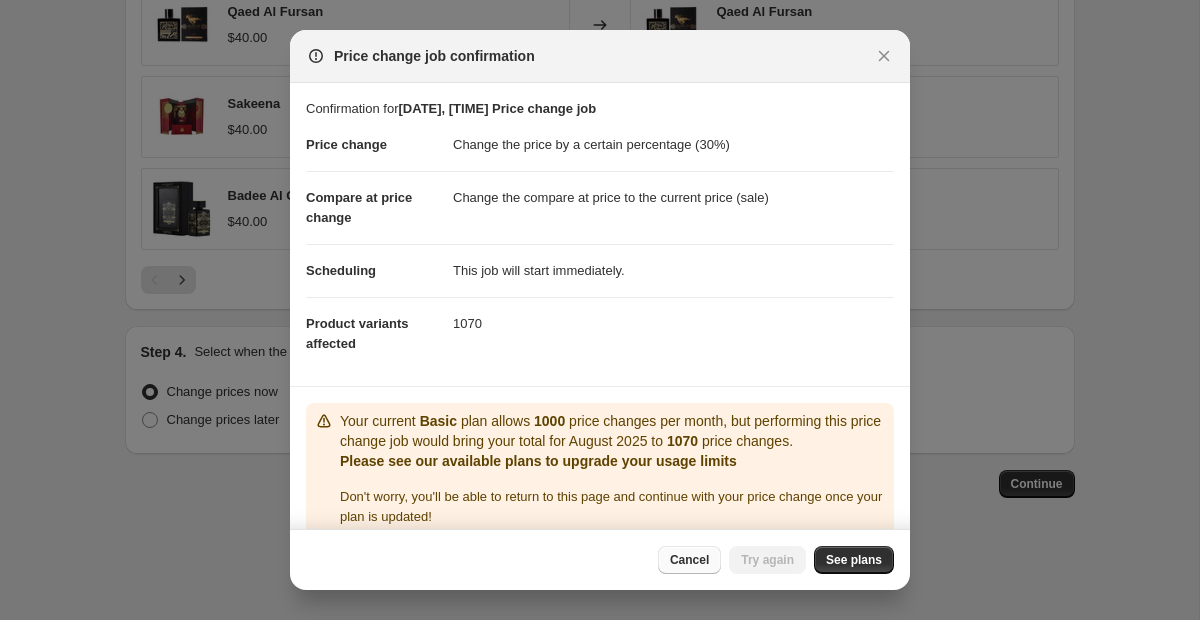 click on "Cancel" at bounding box center [689, 560] 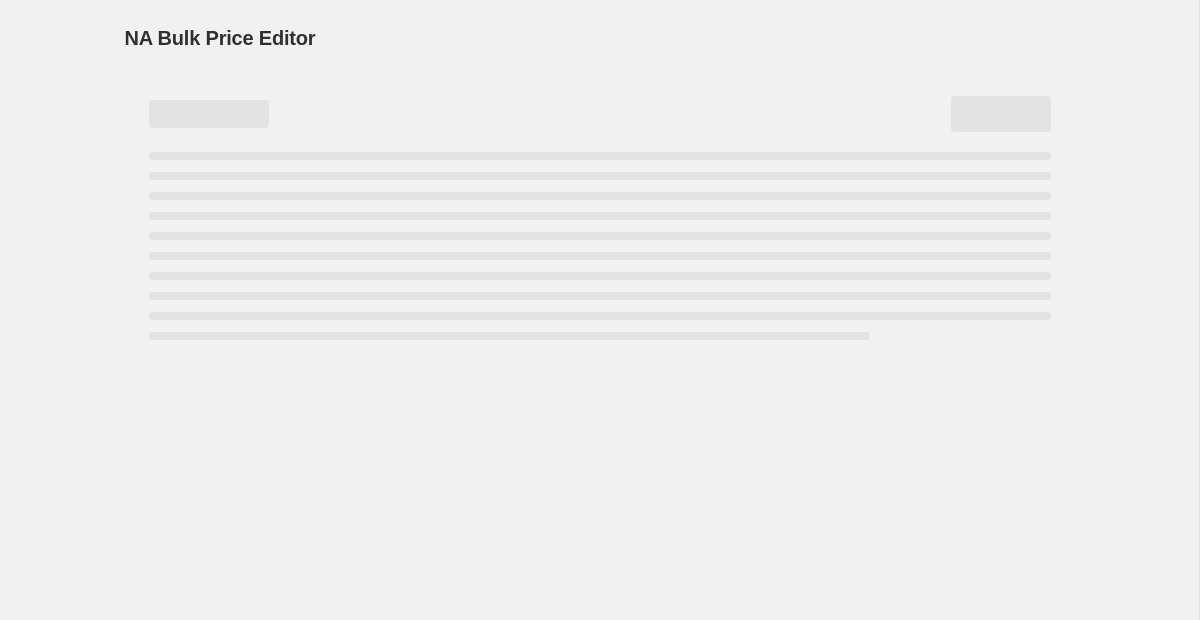 scroll, scrollTop: 0, scrollLeft: 0, axis: both 